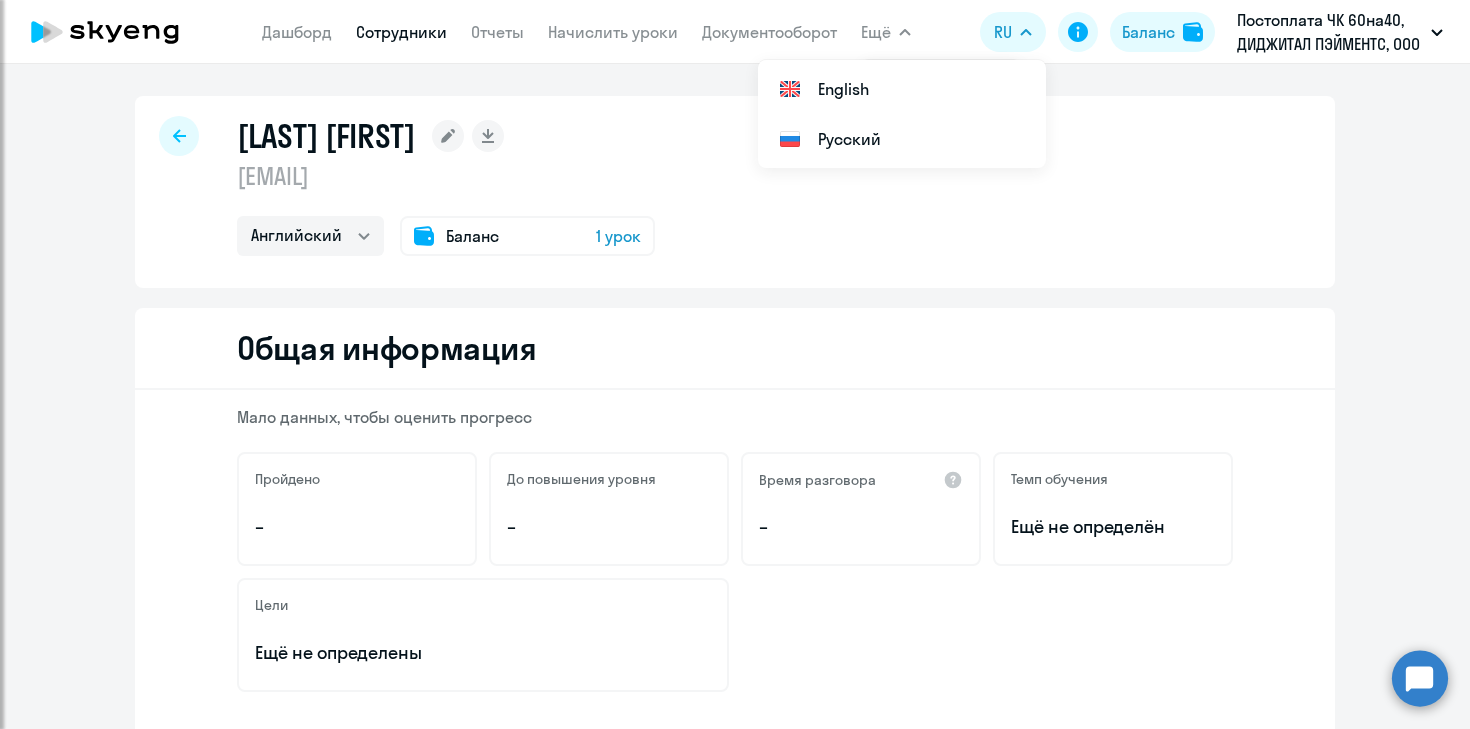 select on "english" 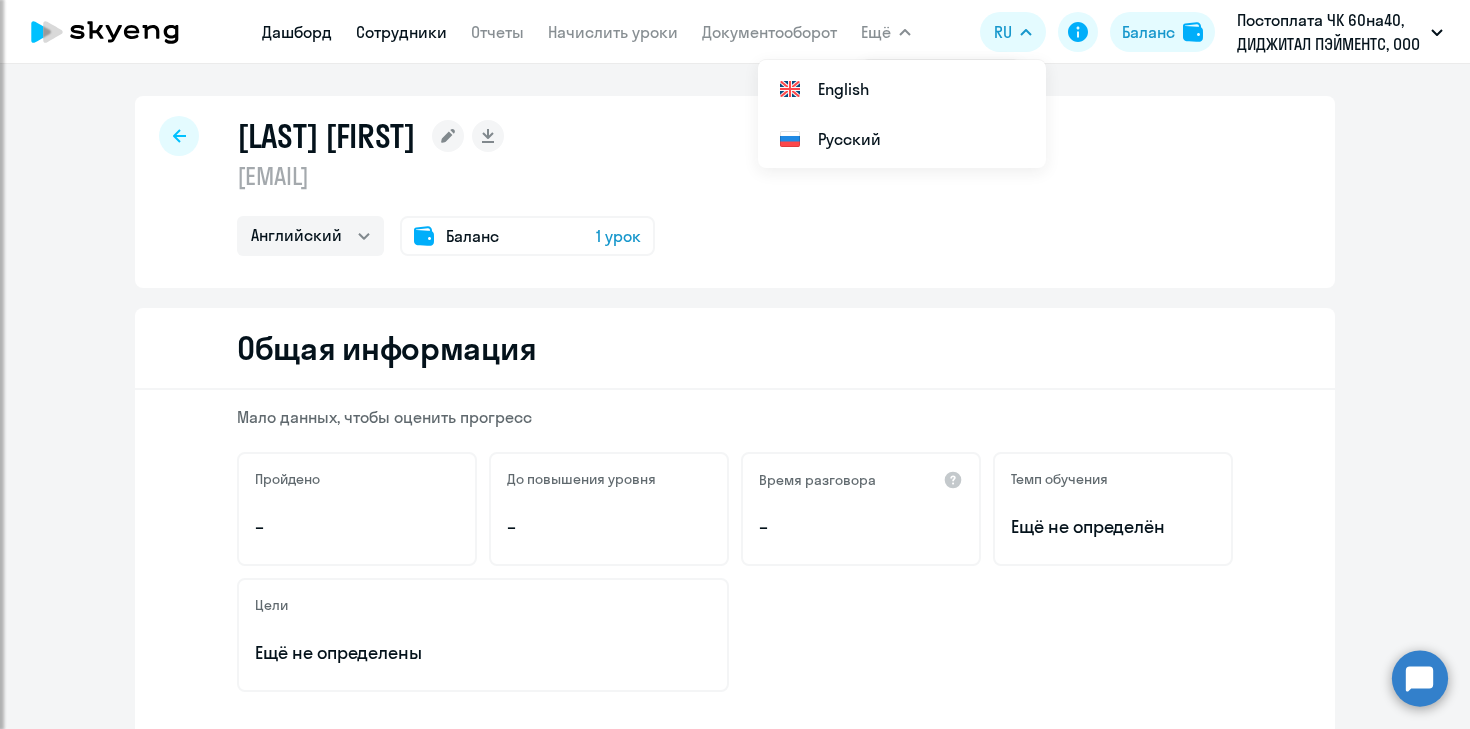 click on "Дашборд" at bounding box center (297, 32) 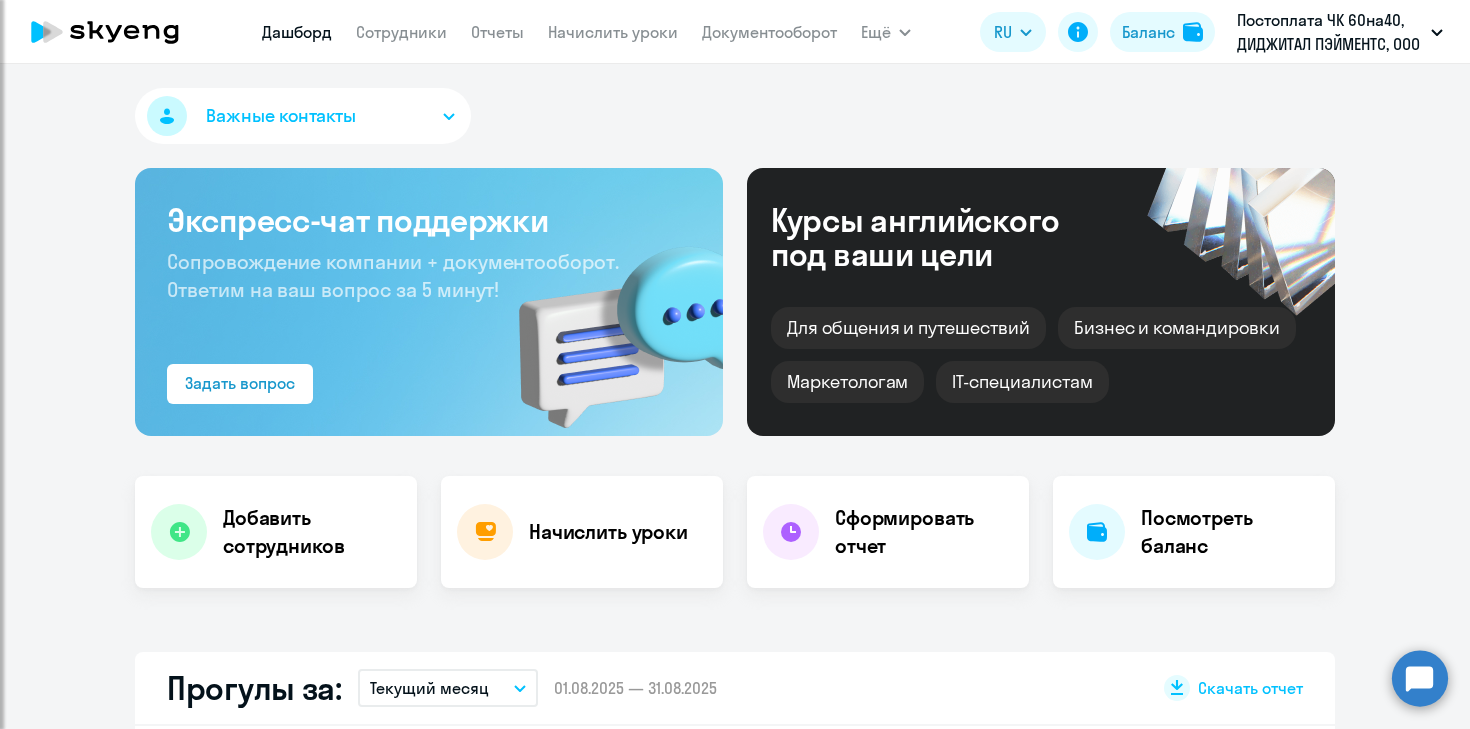 select on "30" 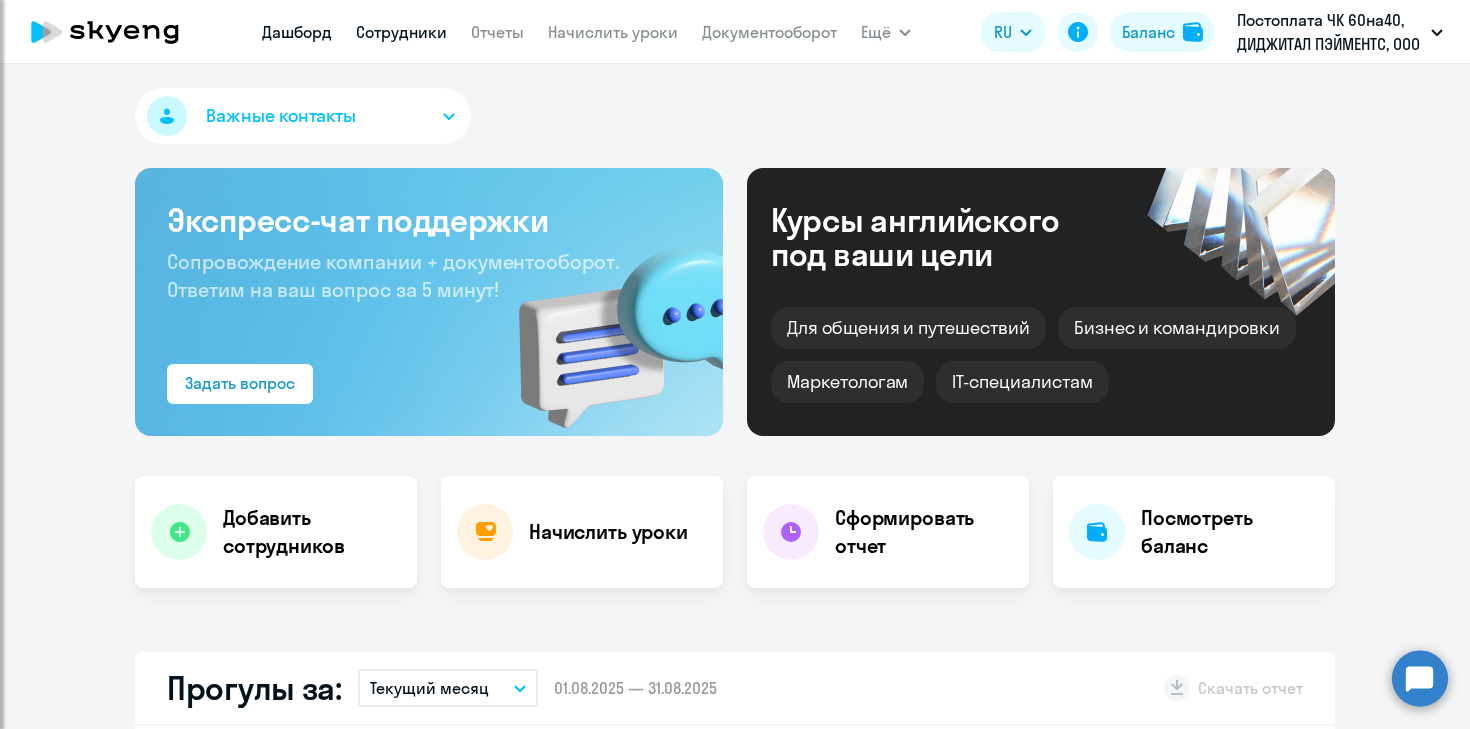 click on "Сотрудники" at bounding box center [401, 32] 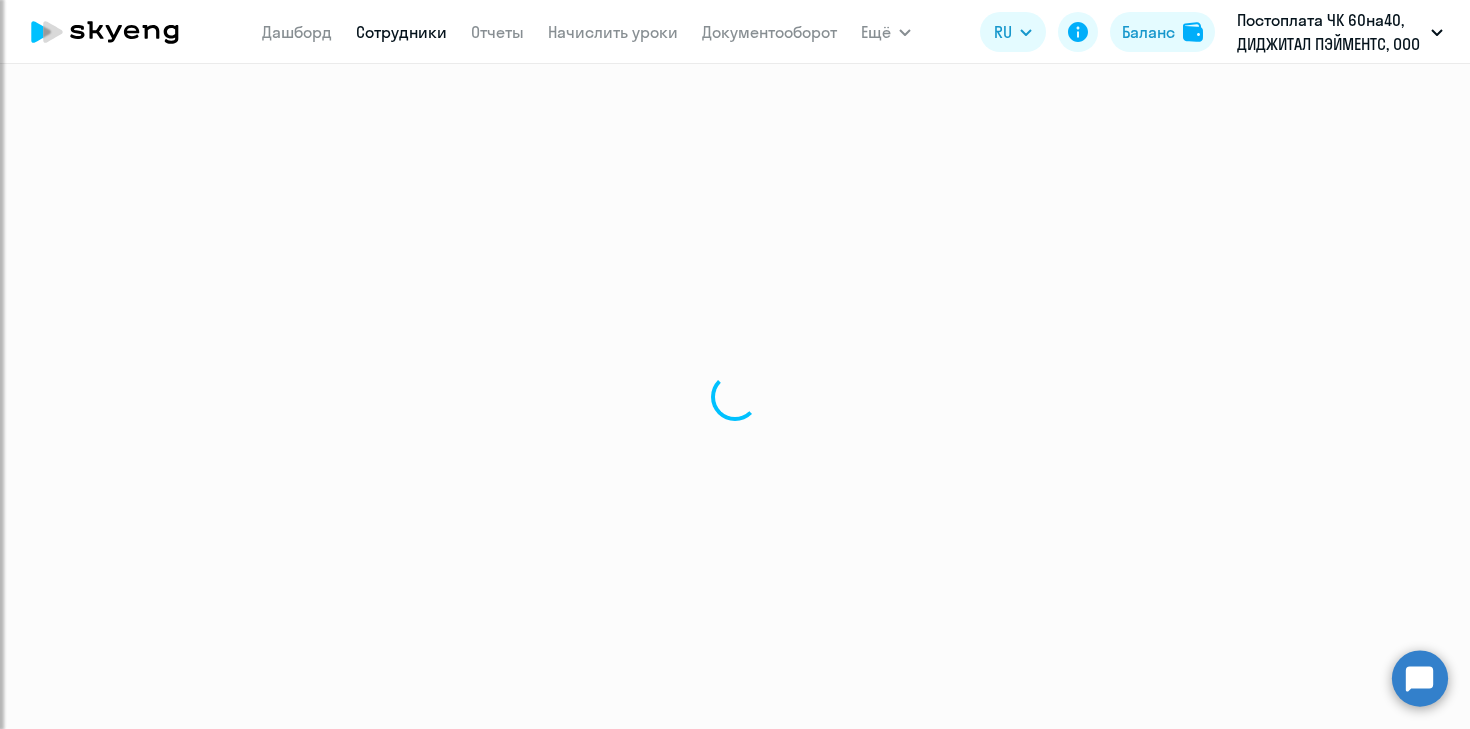 select on "30" 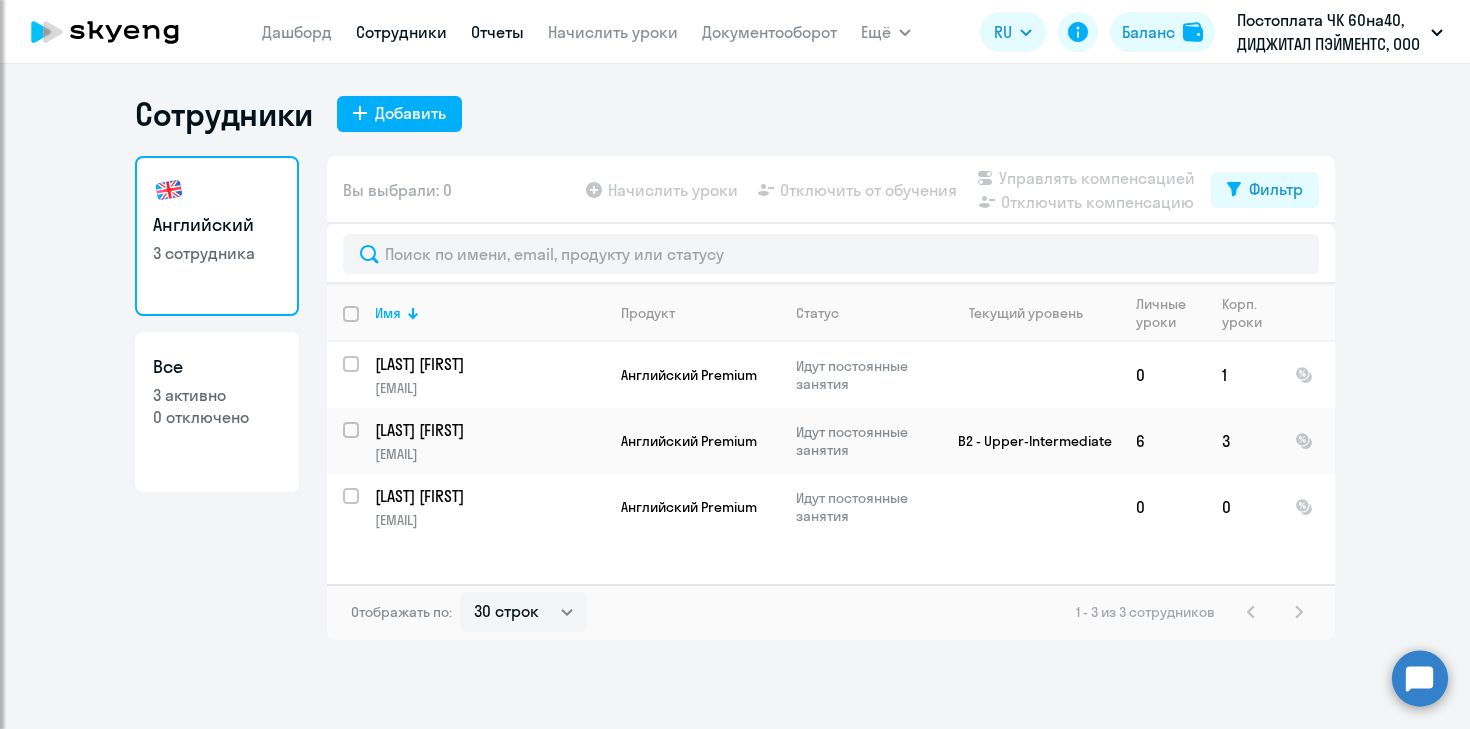 click on "Отчеты" at bounding box center (497, 32) 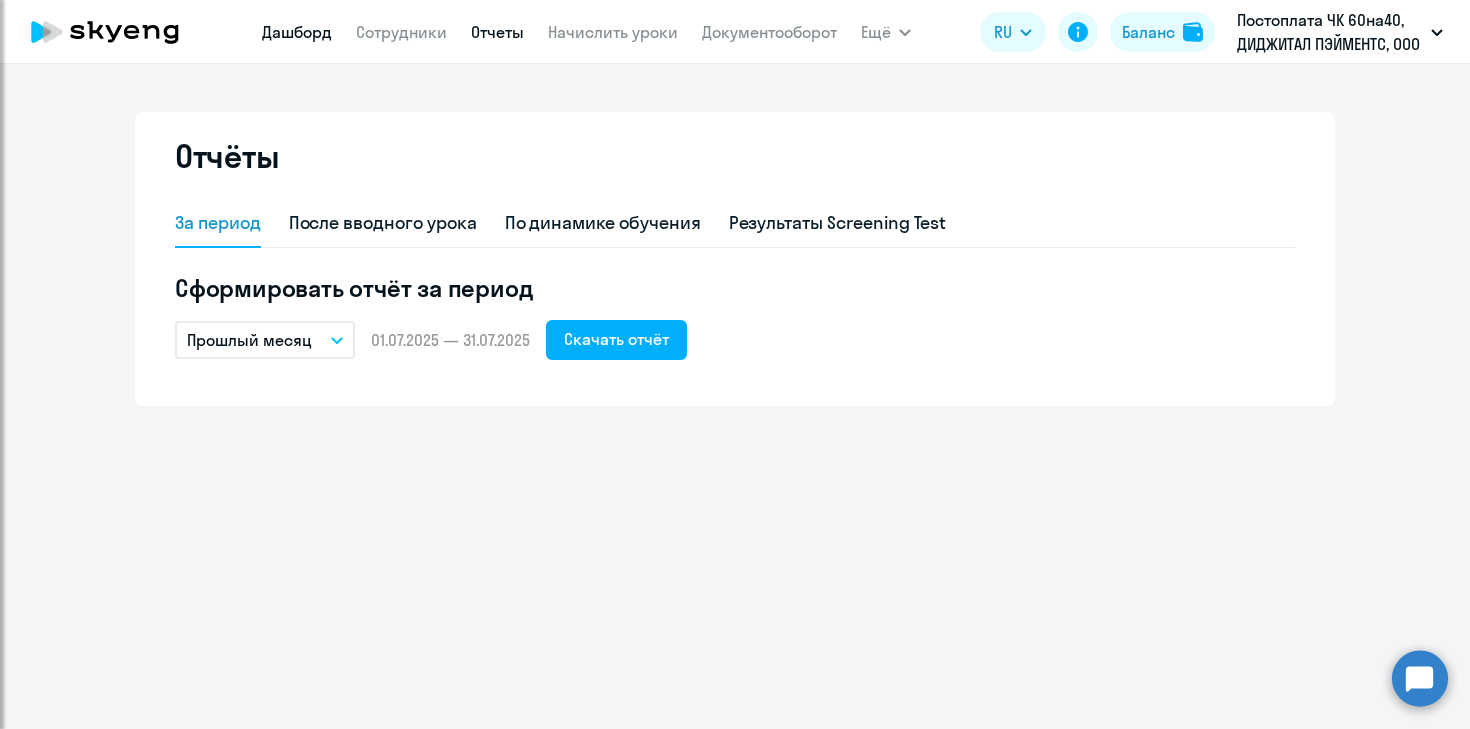 click on "Дашборд" at bounding box center [297, 32] 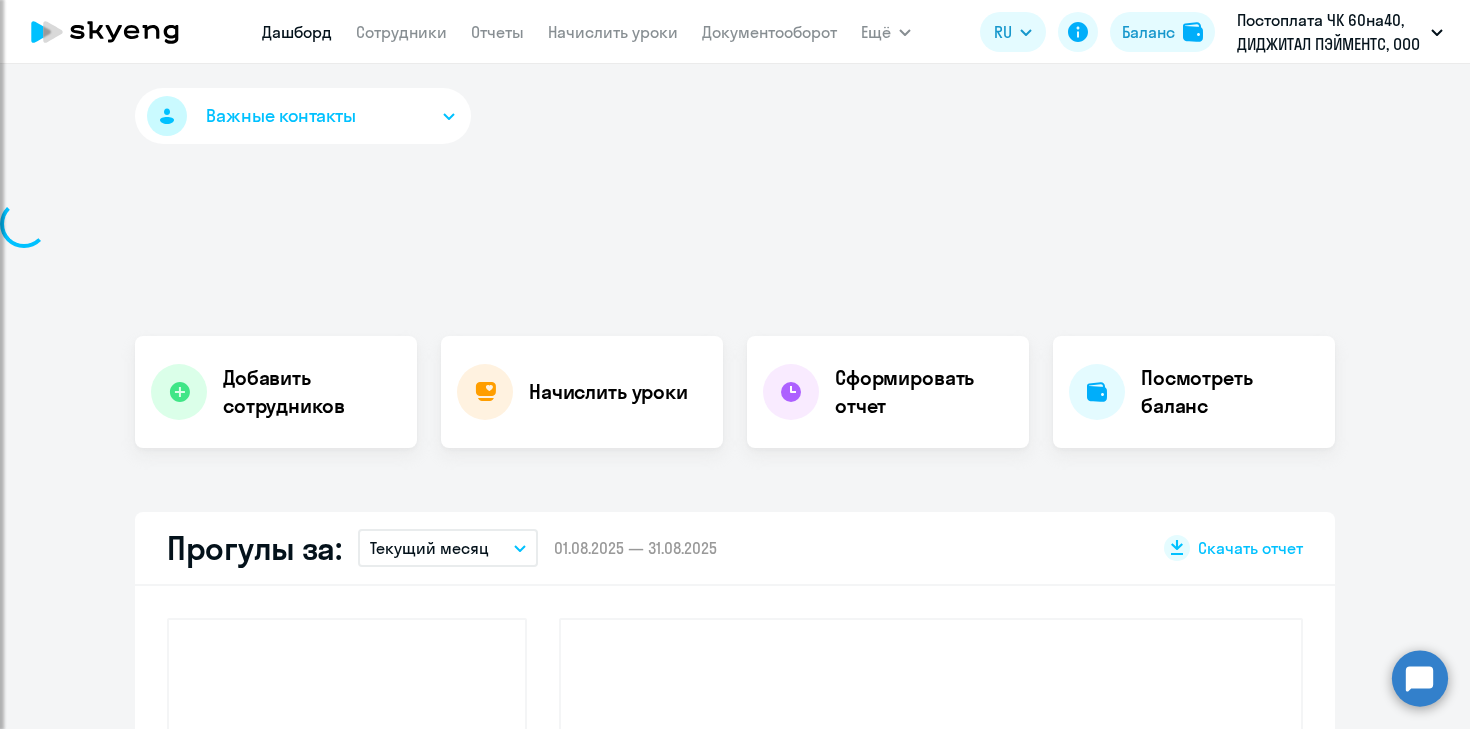 select on "30" 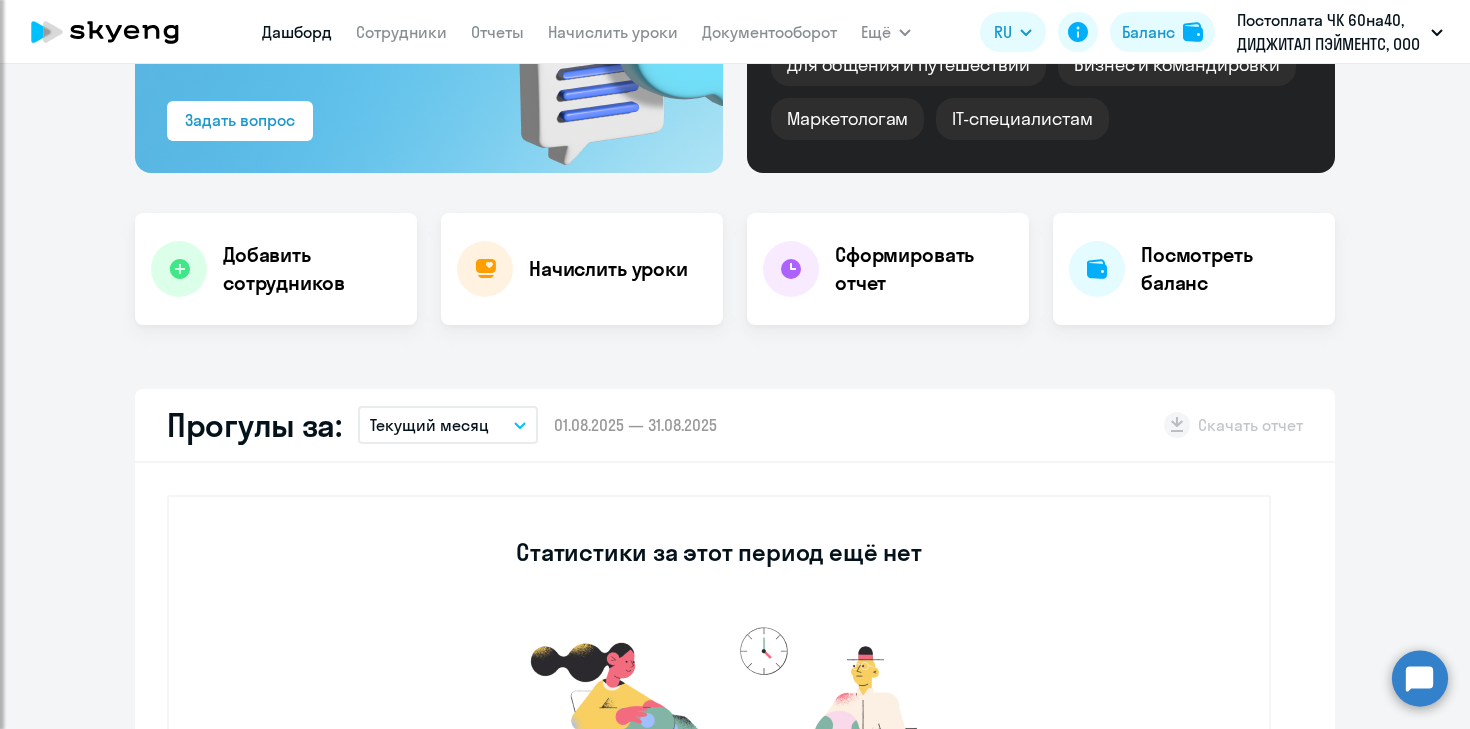 scroll, scrollTop: 292, scrollLeft: 0, axis: vertical 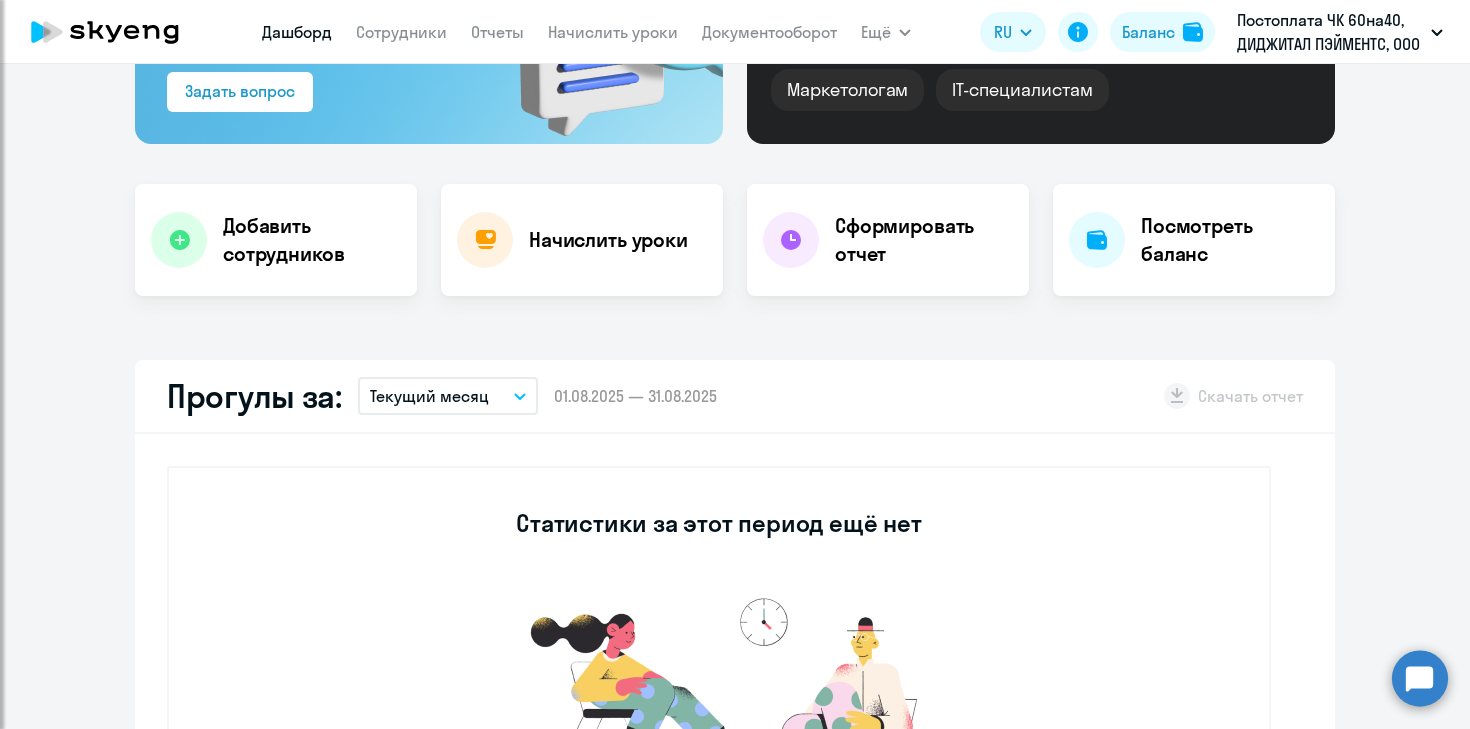 click on "Текущий месяц" at bounding box center [429, 396] 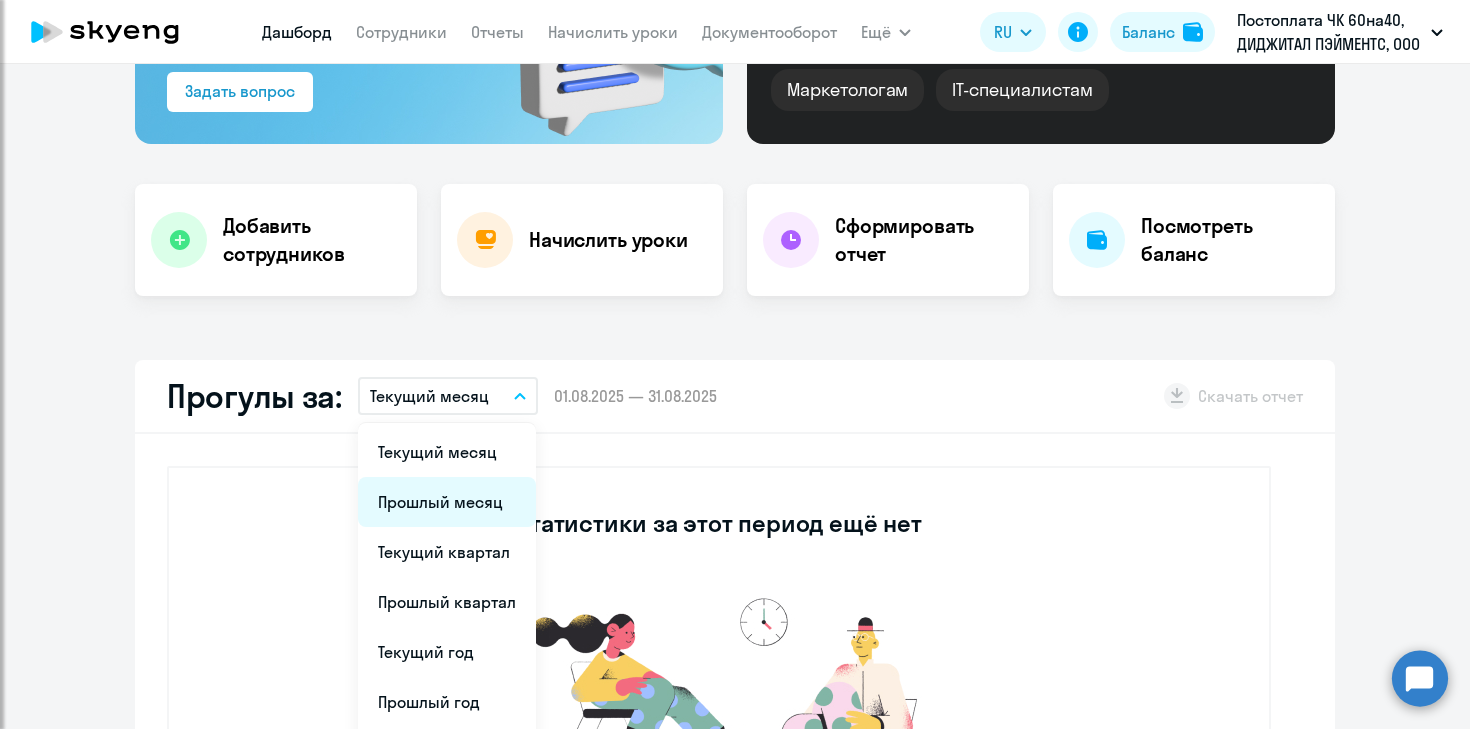 click on "Прошлый месяц" at bounding box center [447, 502] 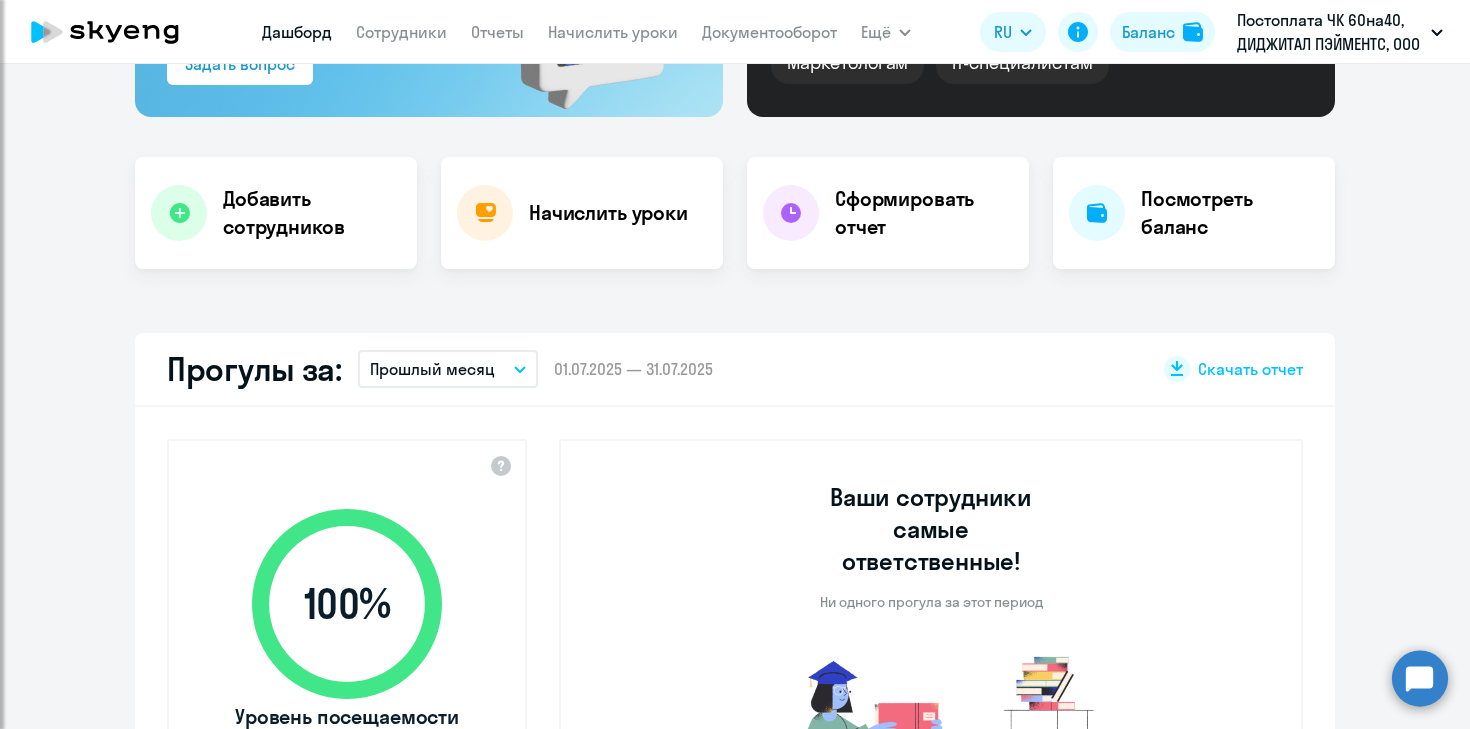 scroll, scrollTop: 0, scrollLeft: 0, axis: both 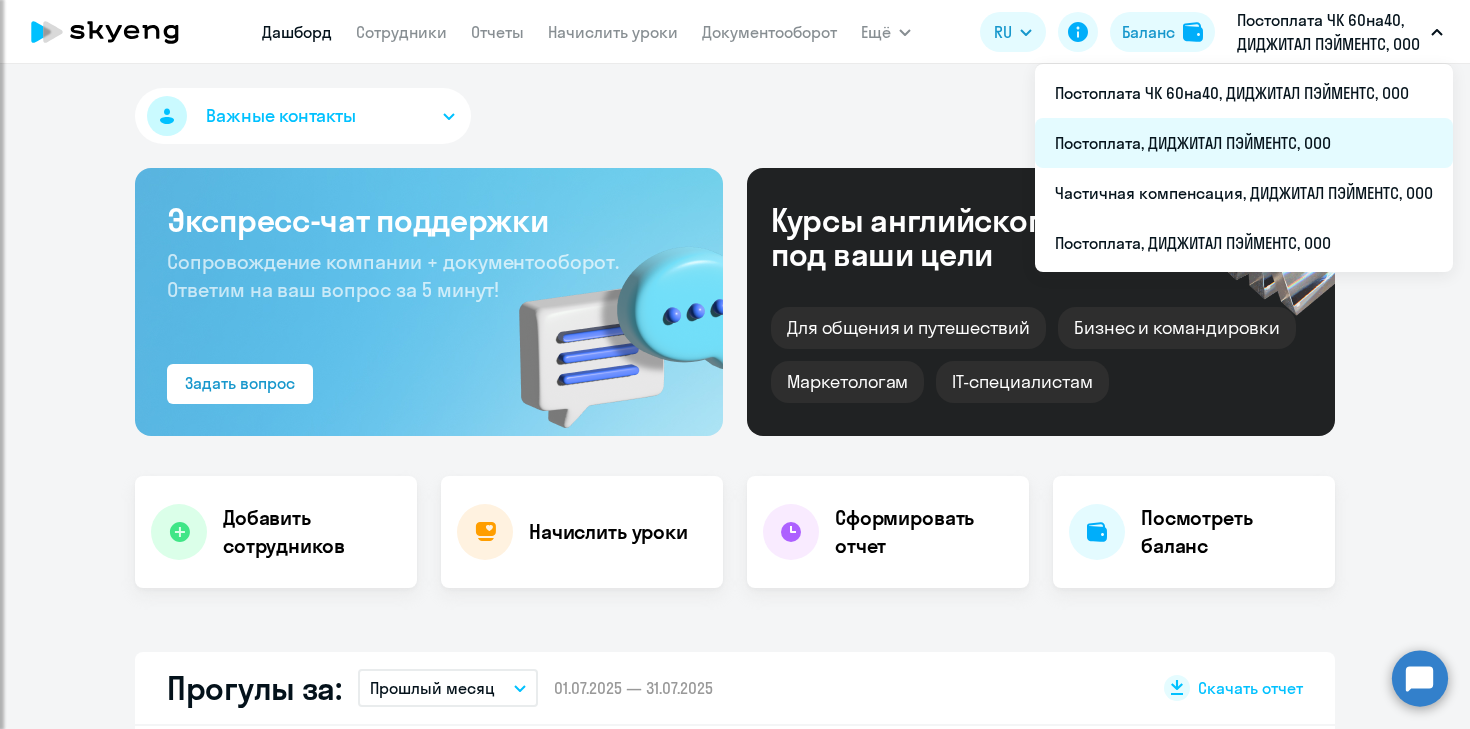 click on "Постоплата, ДИДЖИТАЛ ПЭЙМЕНТС, ООО" at bounding box center [1244, 143] 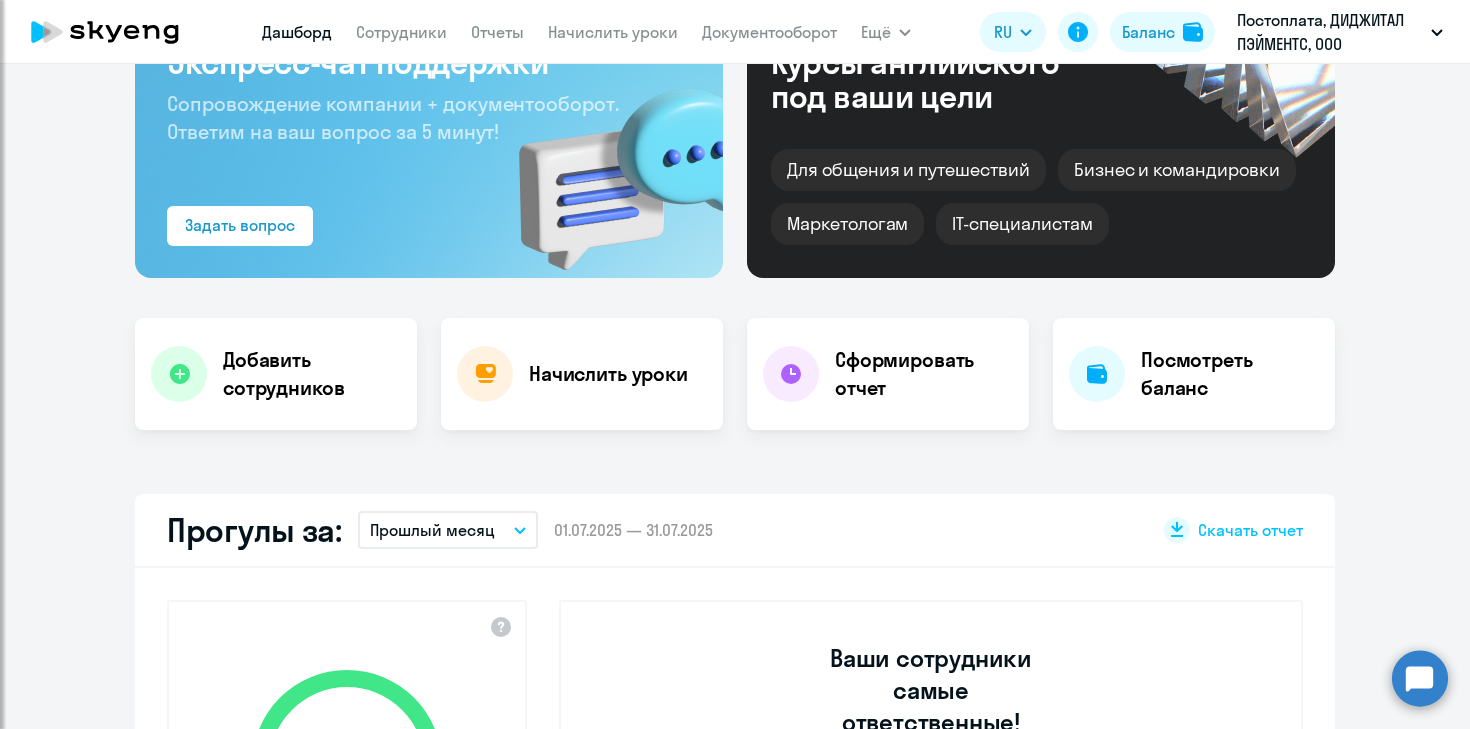 scroll, scrollTop: 323, scrollLeft: 0, axis: vertical 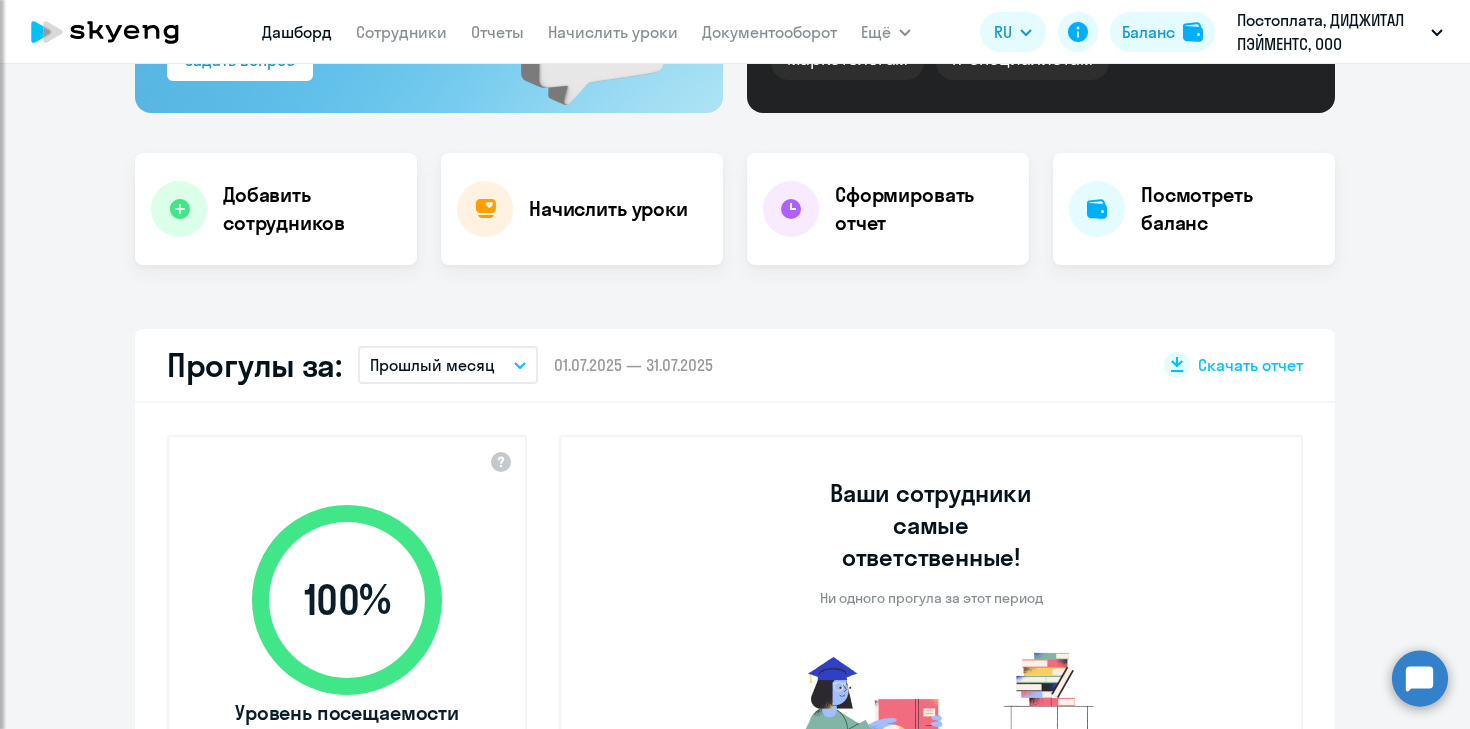 click on "Прошлый месяц" at bounding box center [432, 365] 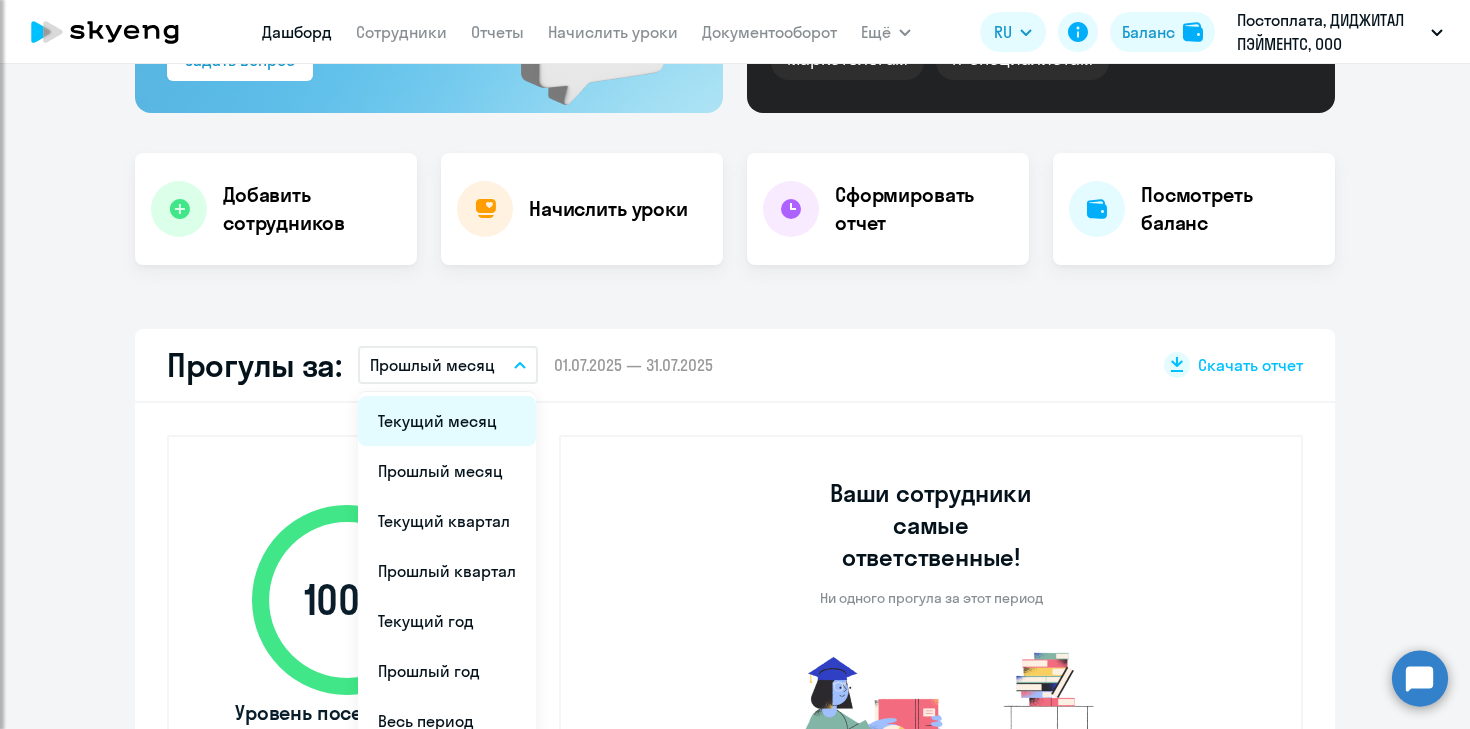 click on "Текущий месяц" at bounding box center (447, 421) 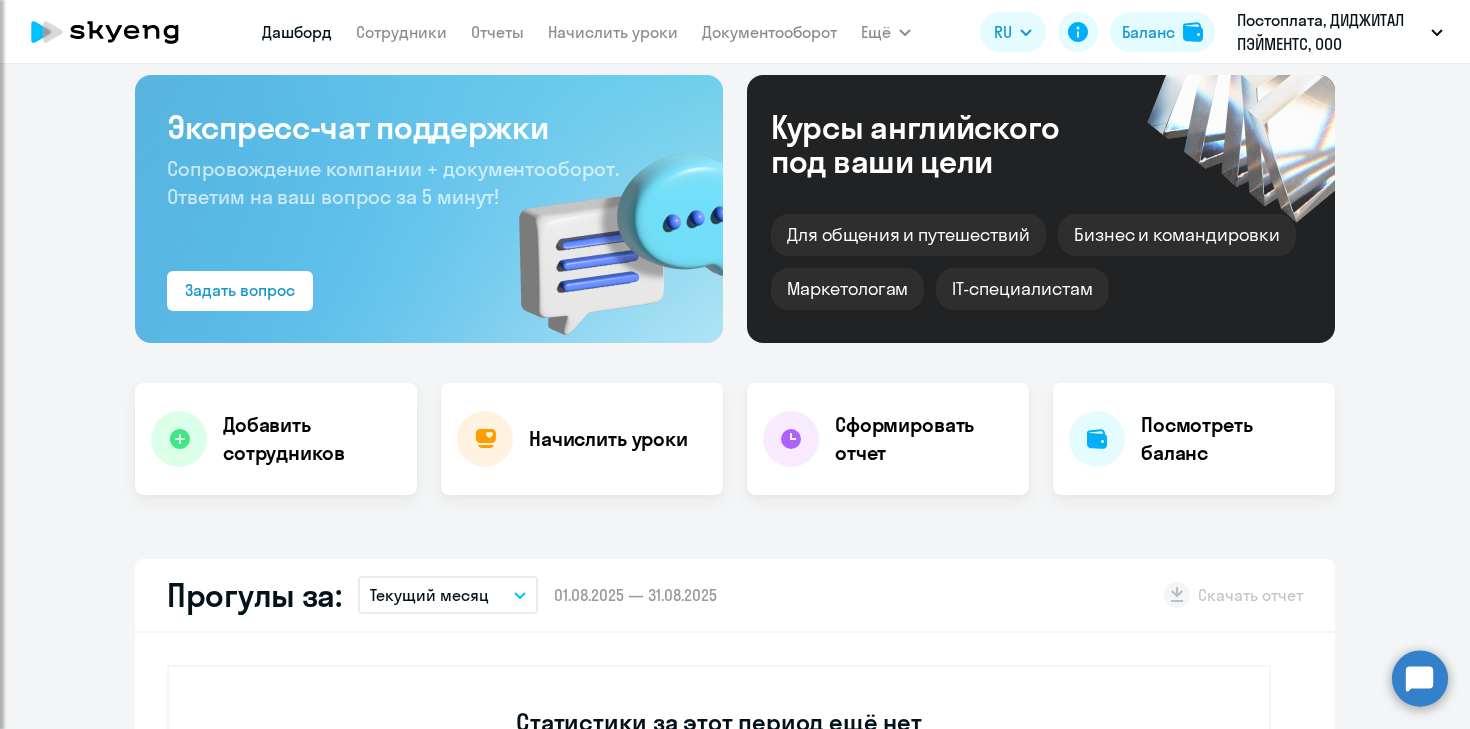 scroll, scrollTop: 0, scrollLeft: 0, axis: both 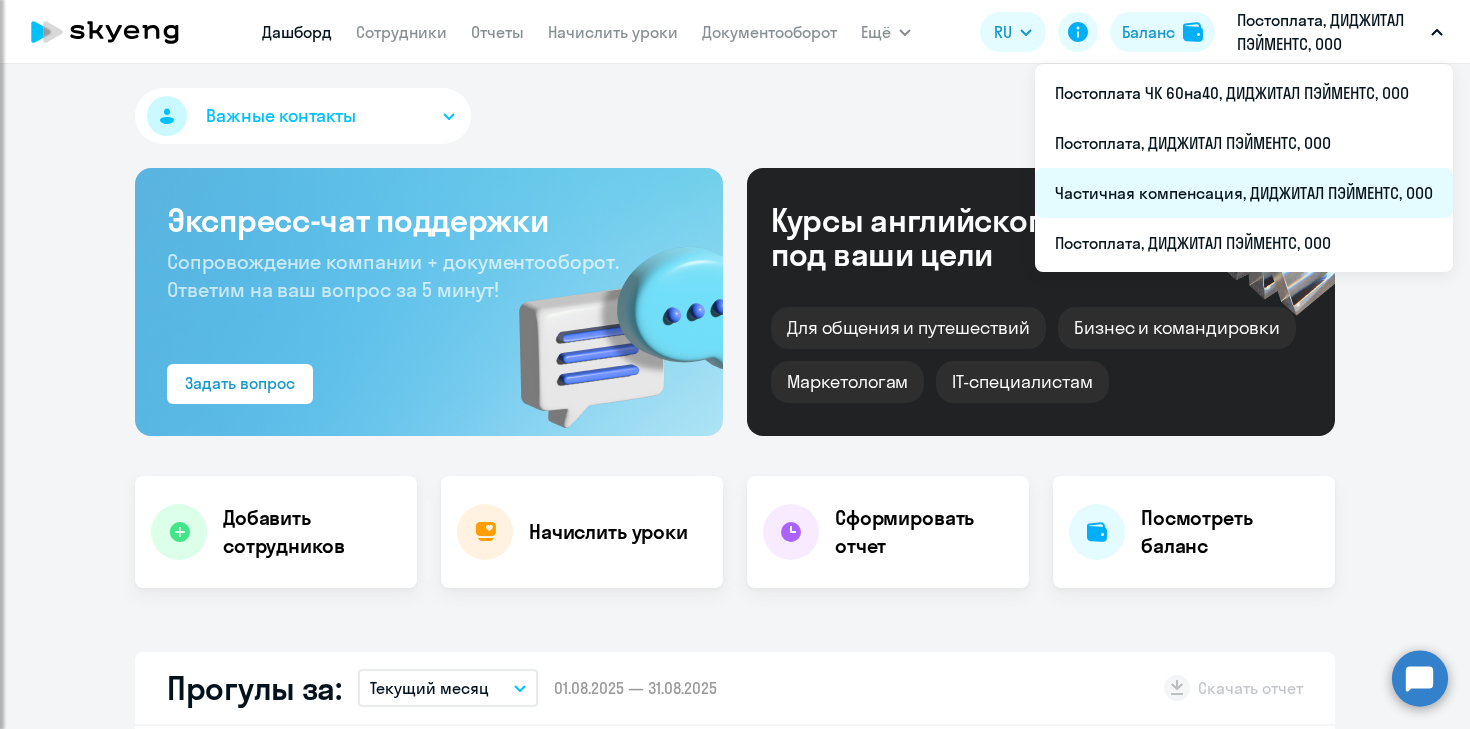 click on "Частичная компенсация, ДИДЖИТАЛ ПЭЙМЕНТС, ООО" at bounding box center [1244, 193] 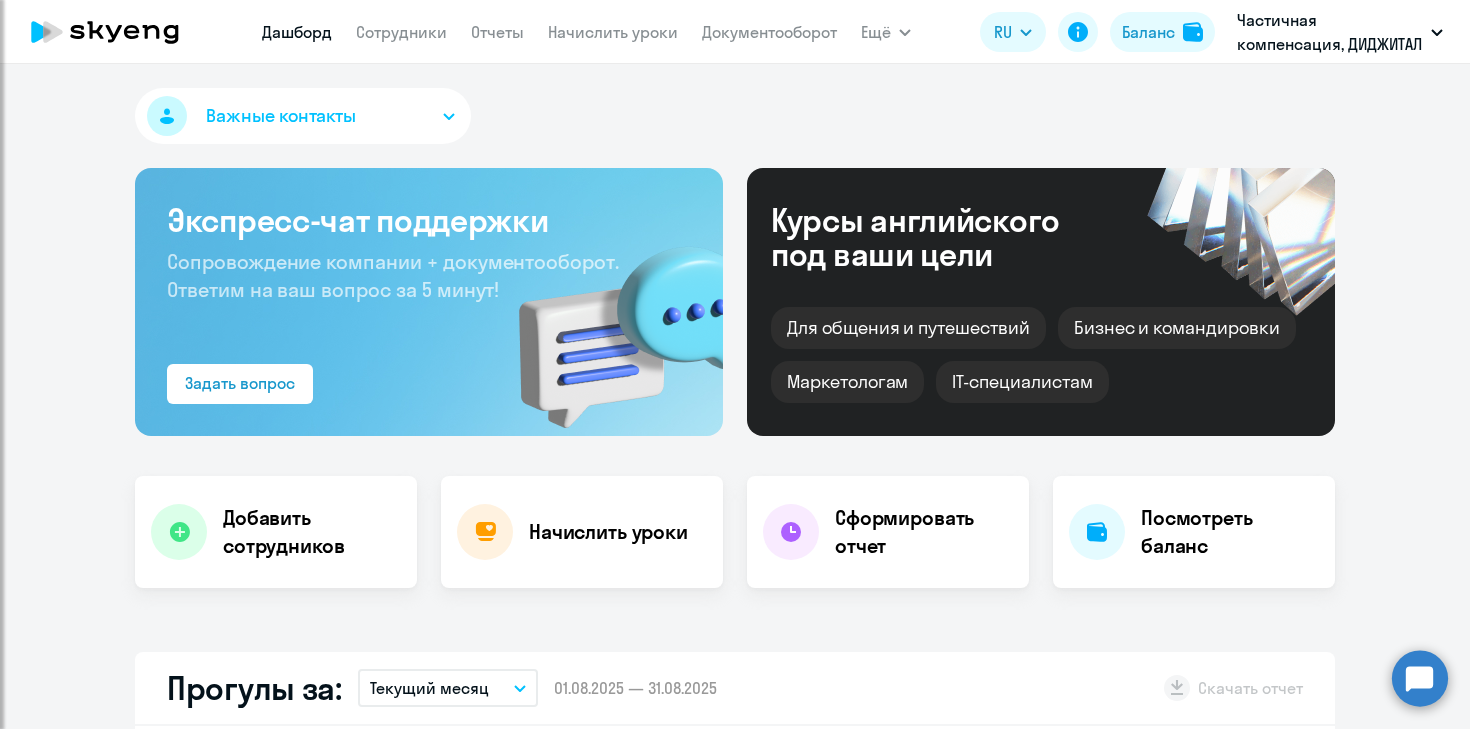select on "30" 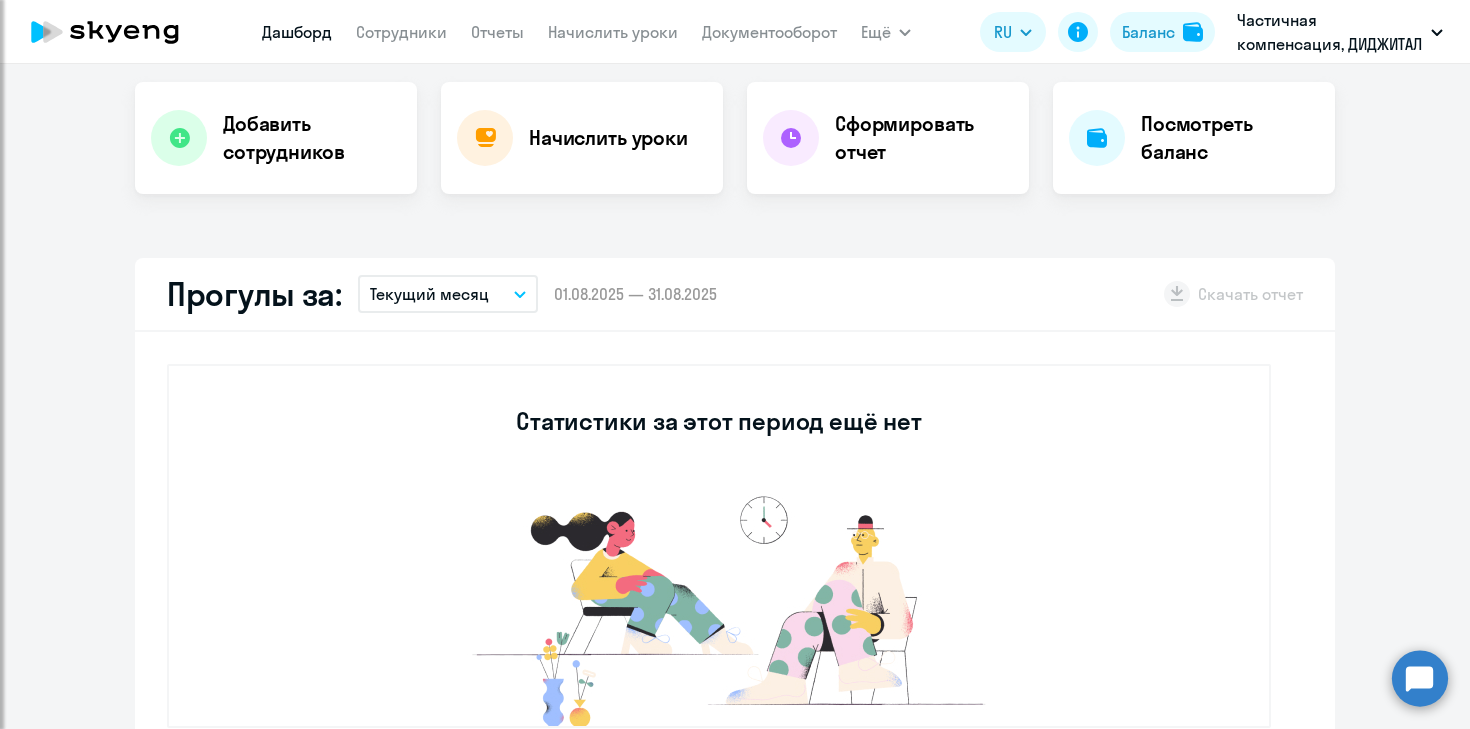 scroll, scrollTop: 395, scrollLeft: 0, axis: vertical 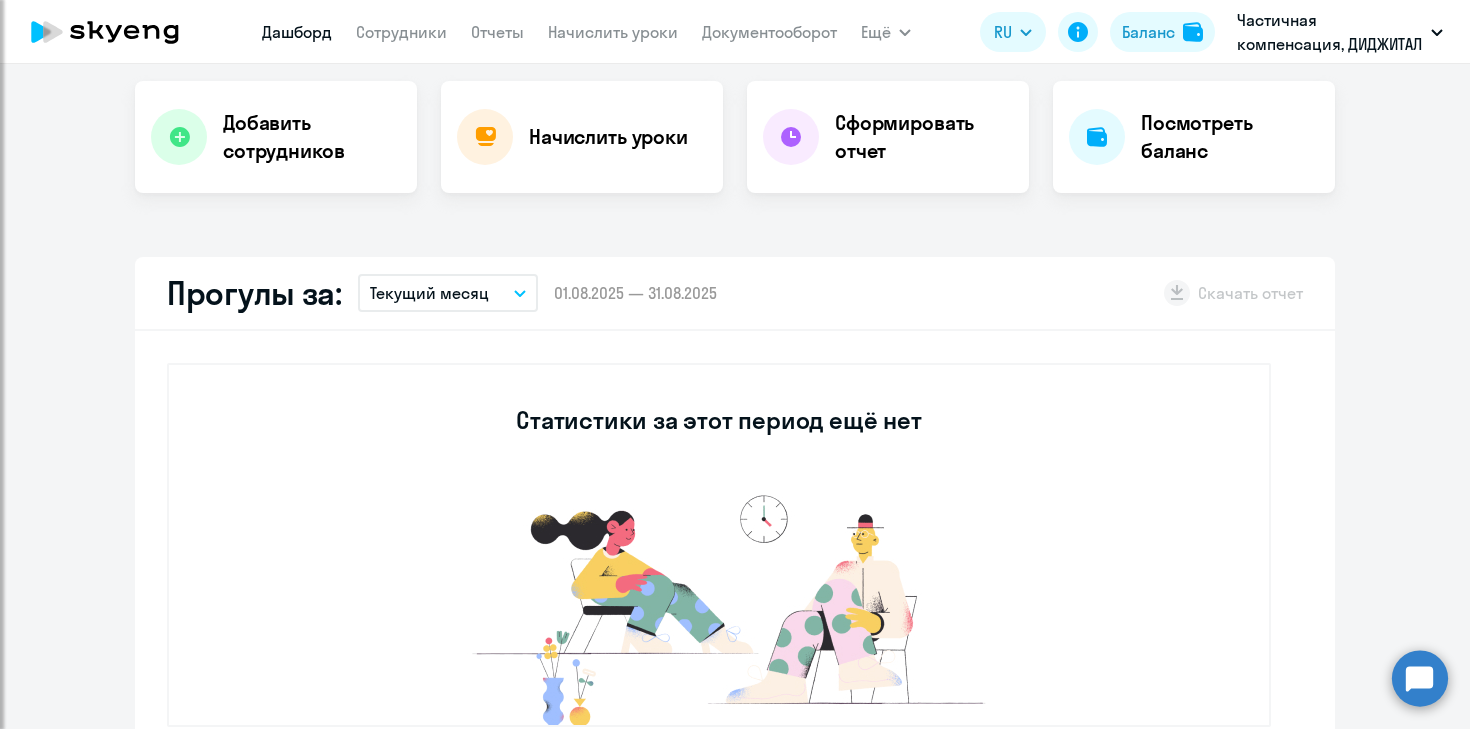 click on "Текущий месяц" at bounding box center (429, 293) 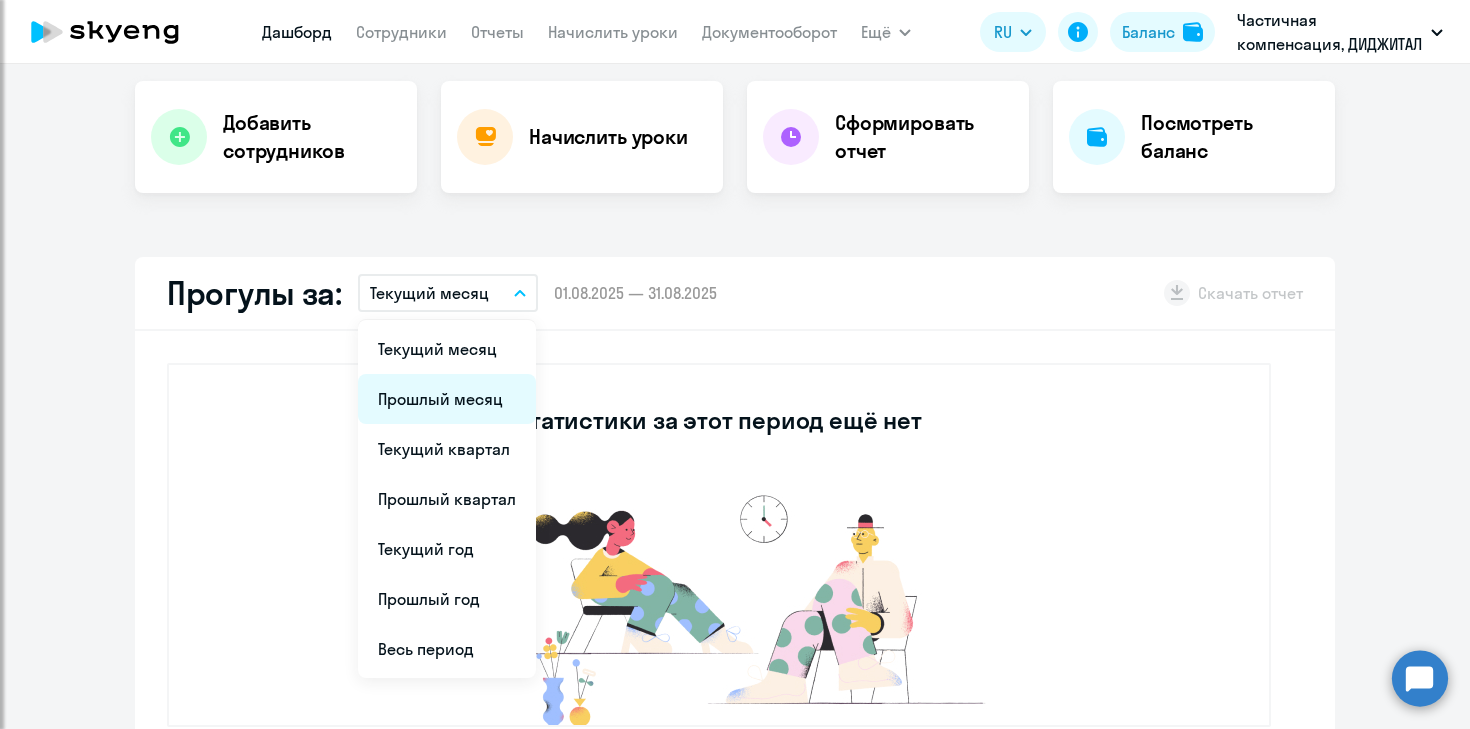 click on "Прошлый месяц" at bounding box center [447, 399] 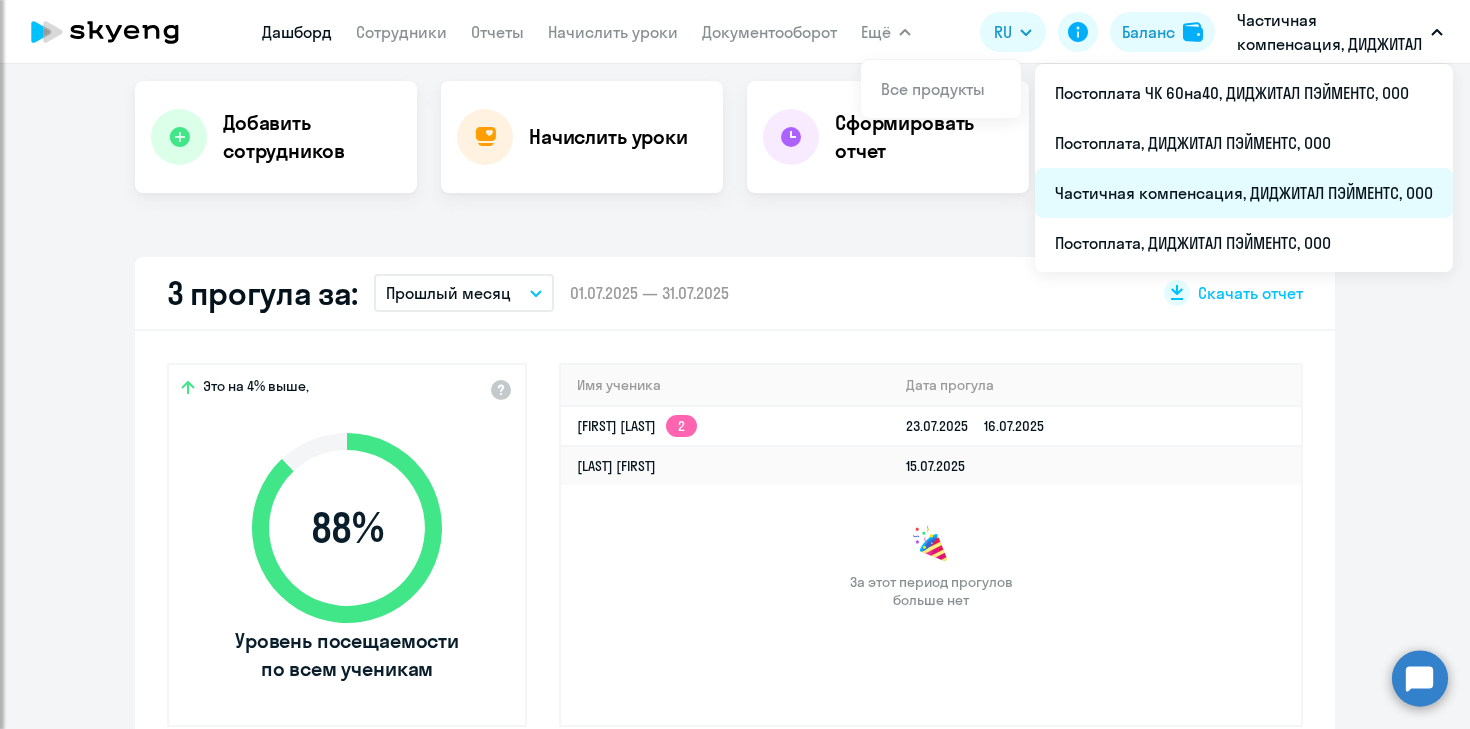 click on "Частичная компенсация, ДИДЖИТАЛ ПЭЙМЕНТС, ООО" at bounding box center [1244, 193] 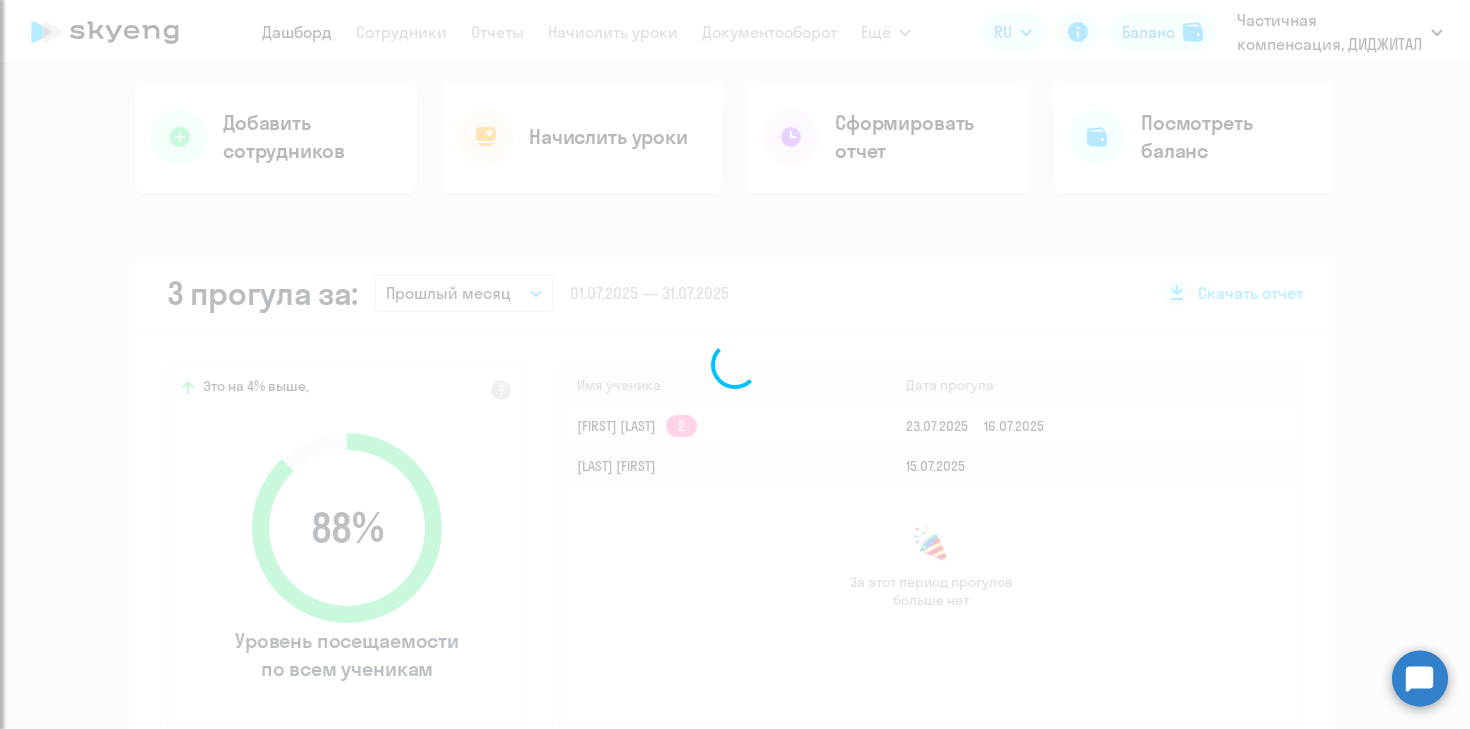 scroll, scrollTop: 395, scrollLeft: 0, axis: vertical 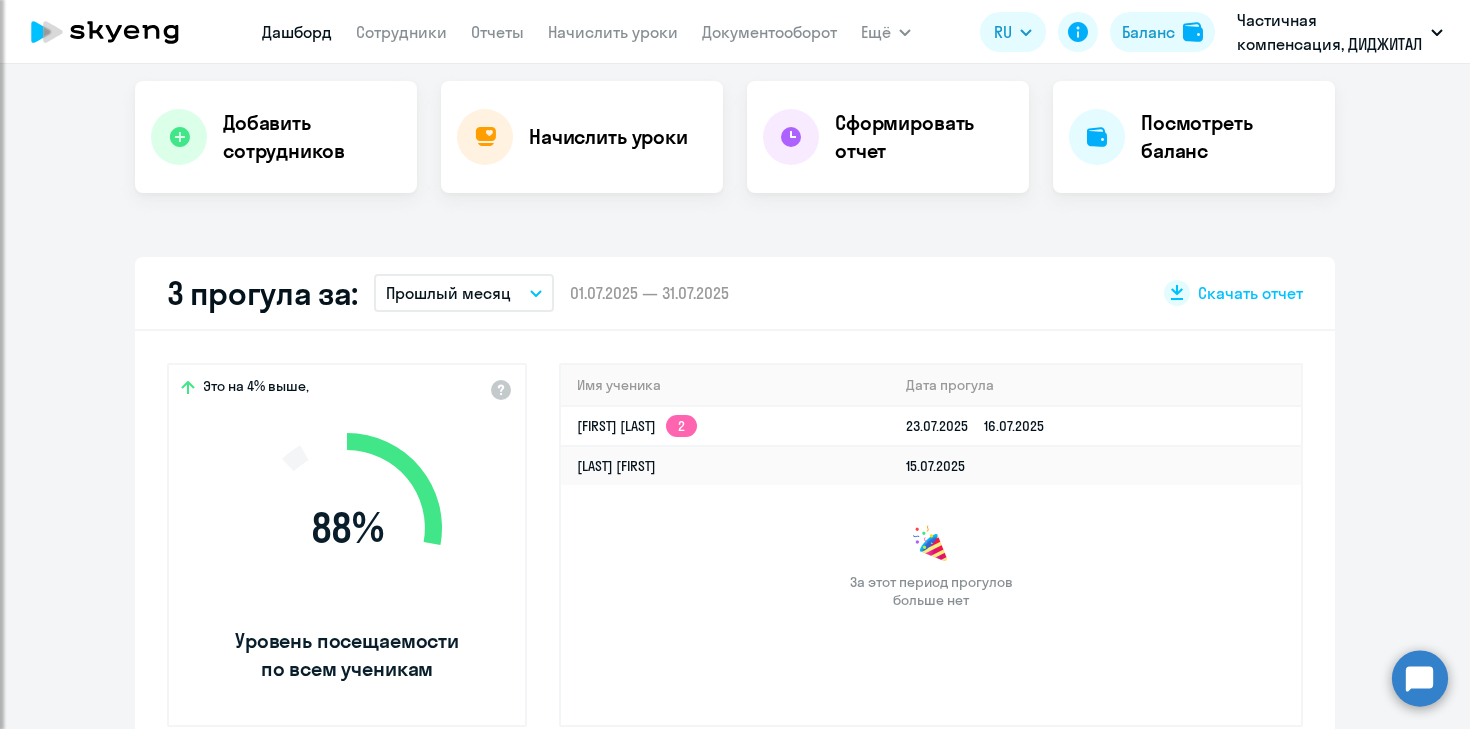 select on "30" 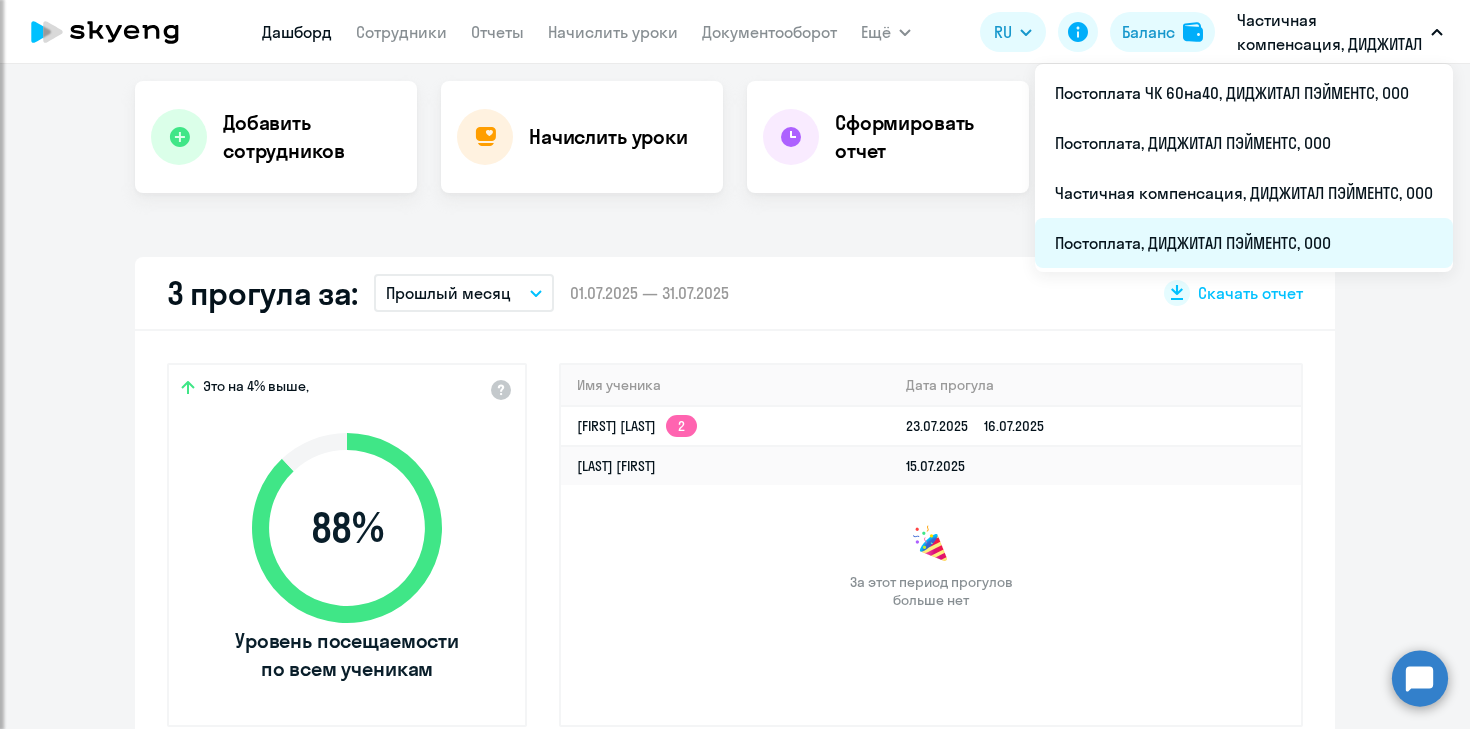 click on "Постоплата, ДИДЖИТАЛ ПЭЙМЕНТС, ООО" at bounding box center (1244, 243) 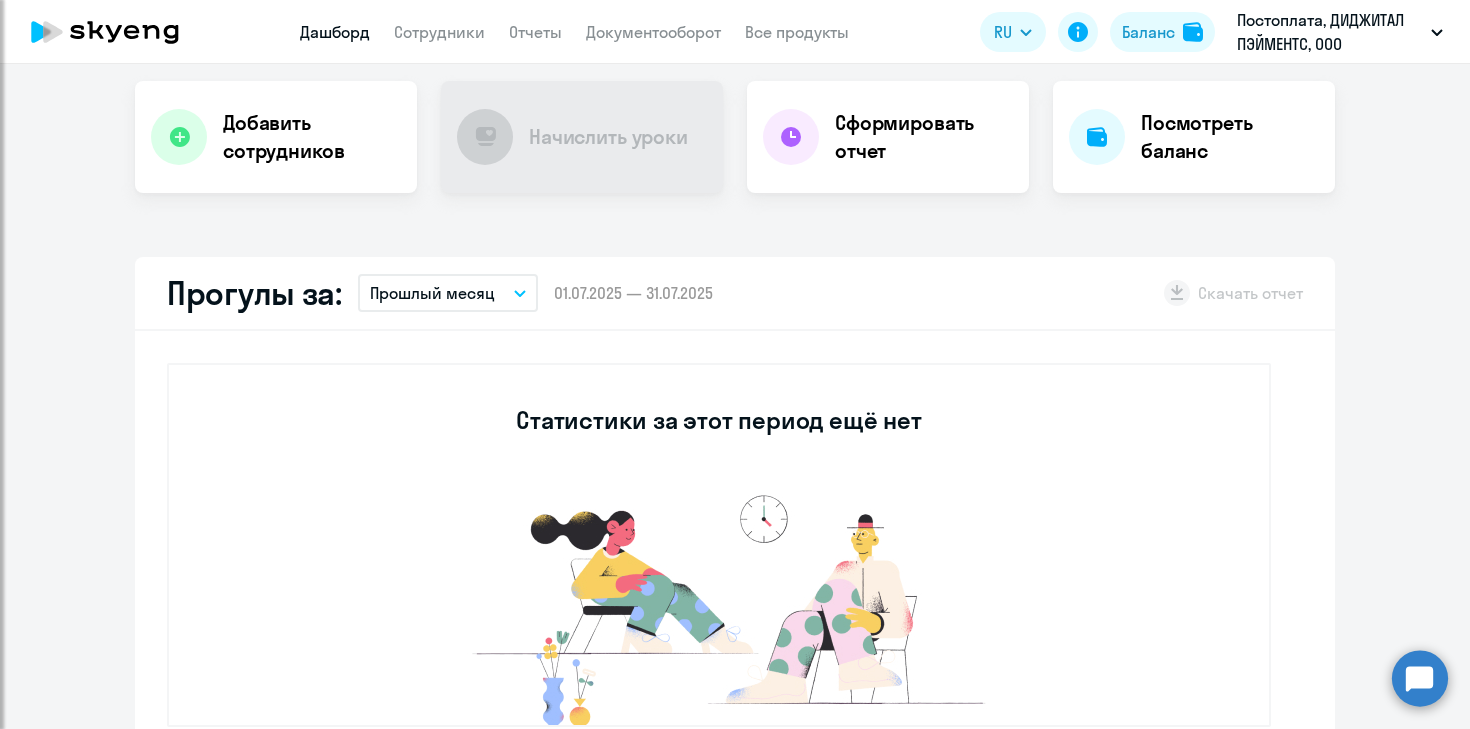 click on "Прошлый месяц" at bounding box center [432, 293] 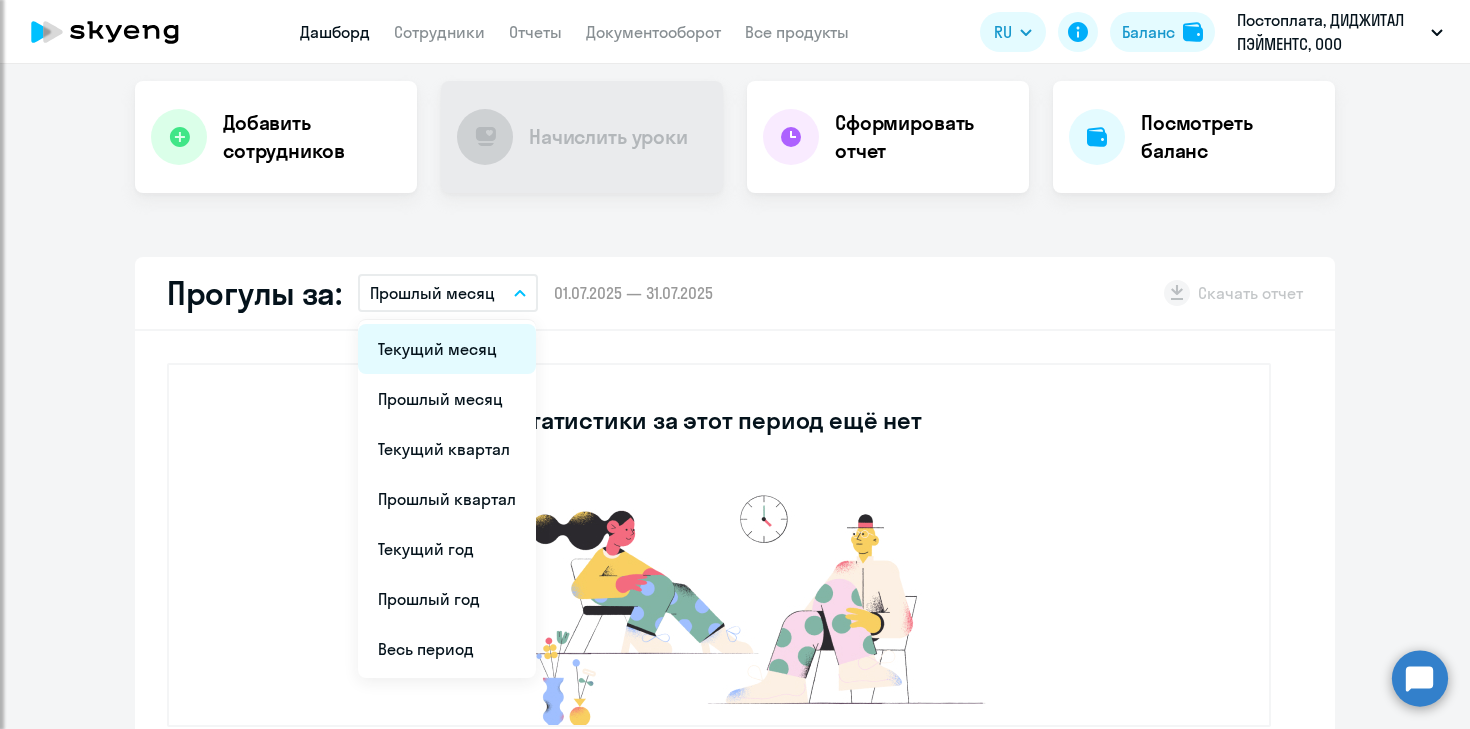 click on "Текущий месяц" at bounding box center (447, 349) 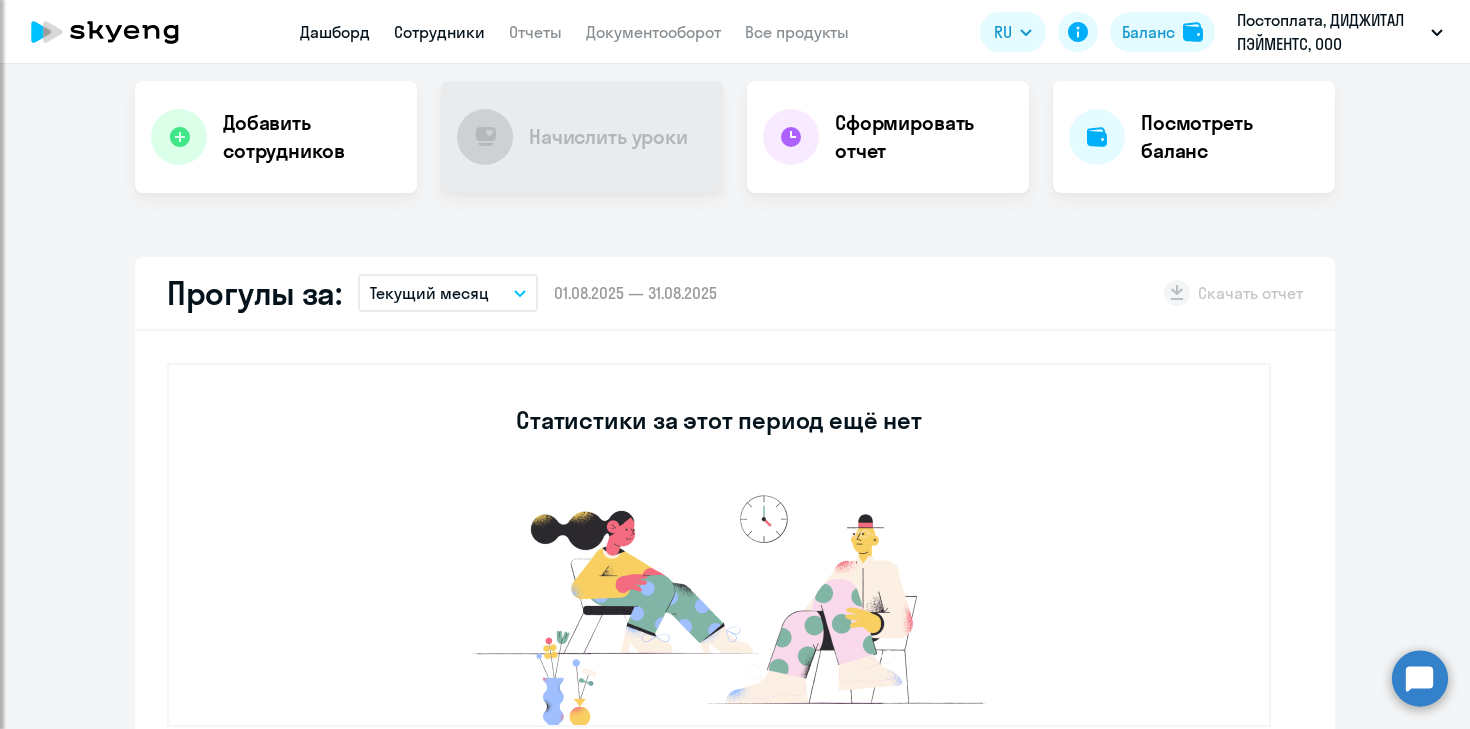 click on "Сотрудники" at bounding box center (439, 32) 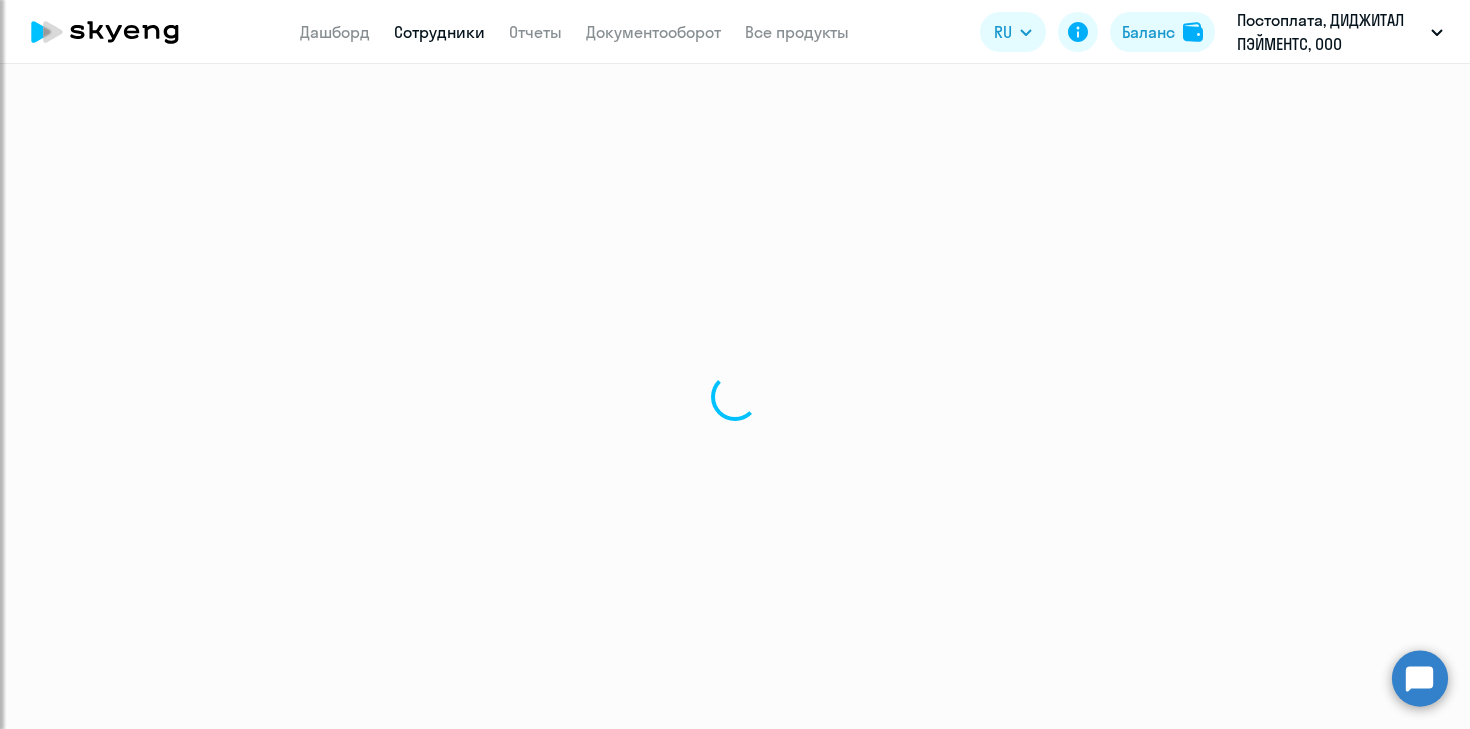 scroll, scrollTop: 0, scrollLeft: 0, axis: both 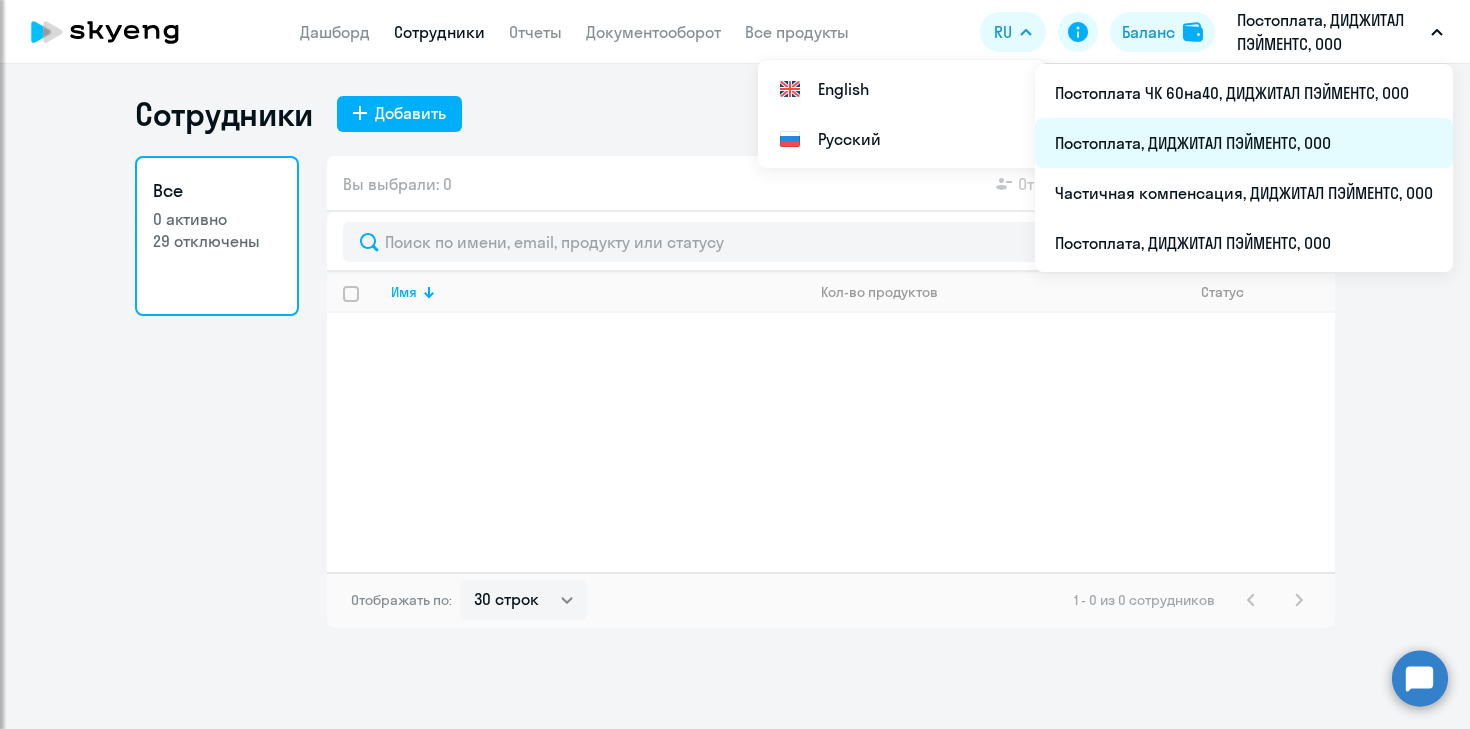 click on "Постоплата, ДИДЖИТАЛ ПЭЙМЕНТС, ООО" at bounding box center (1244, 143) 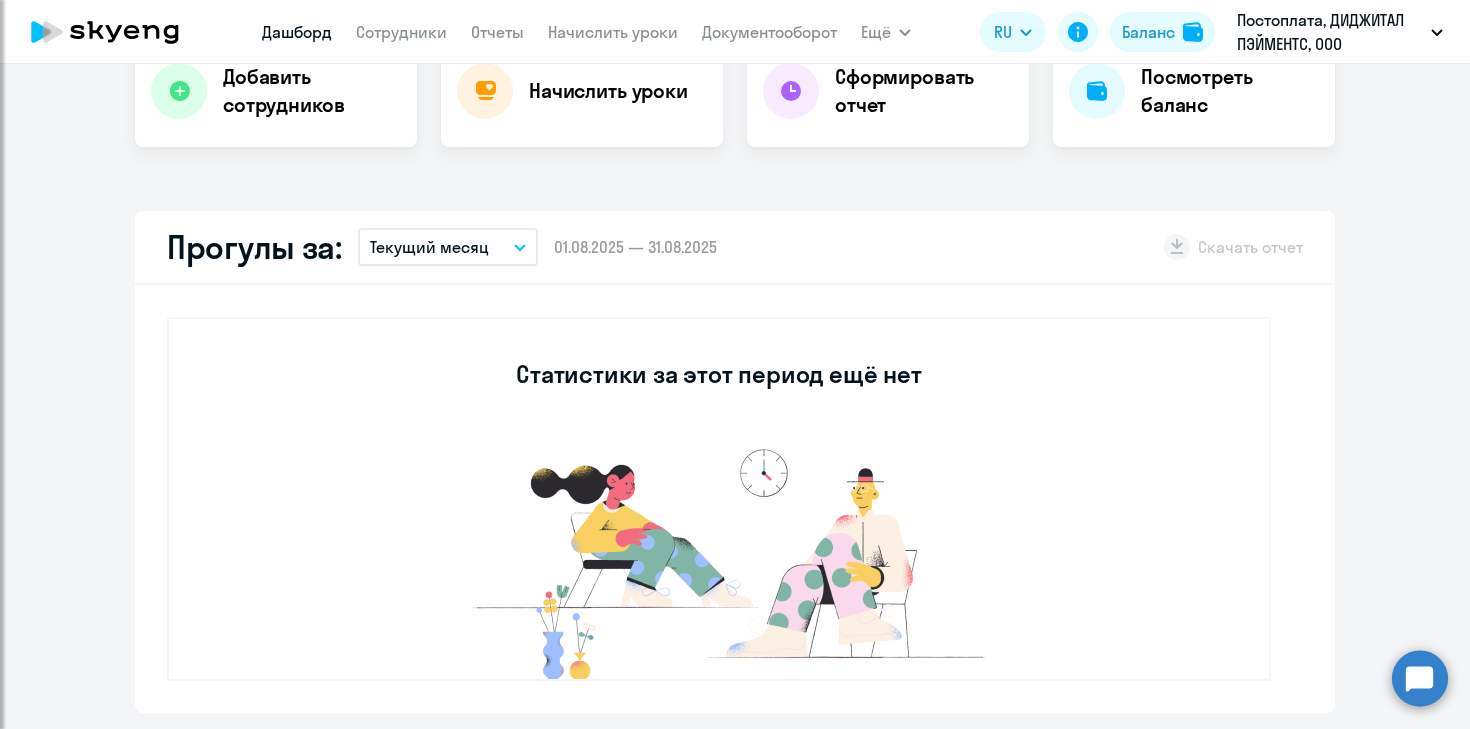 select on "30" 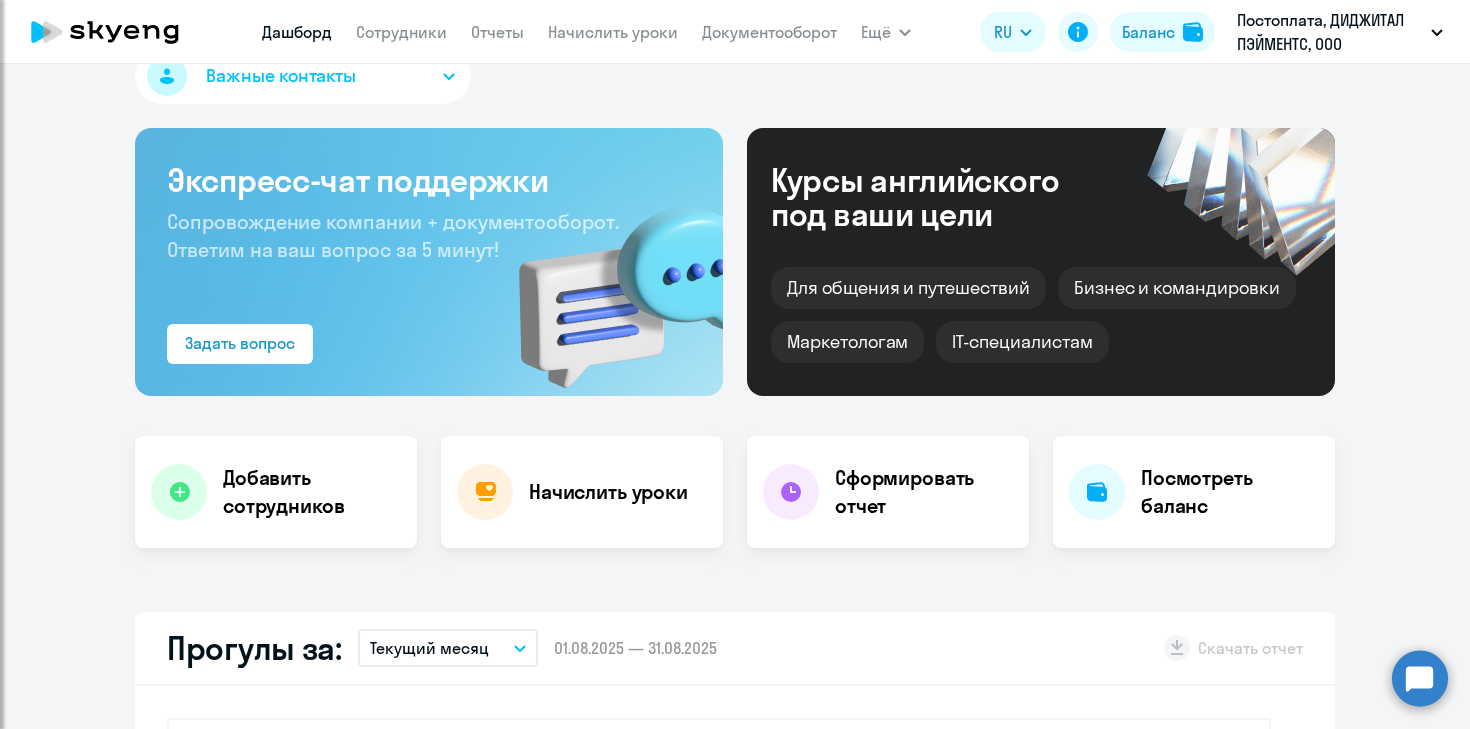 scroll, scrollTop: 0, scrollLeft: 0, axis: both 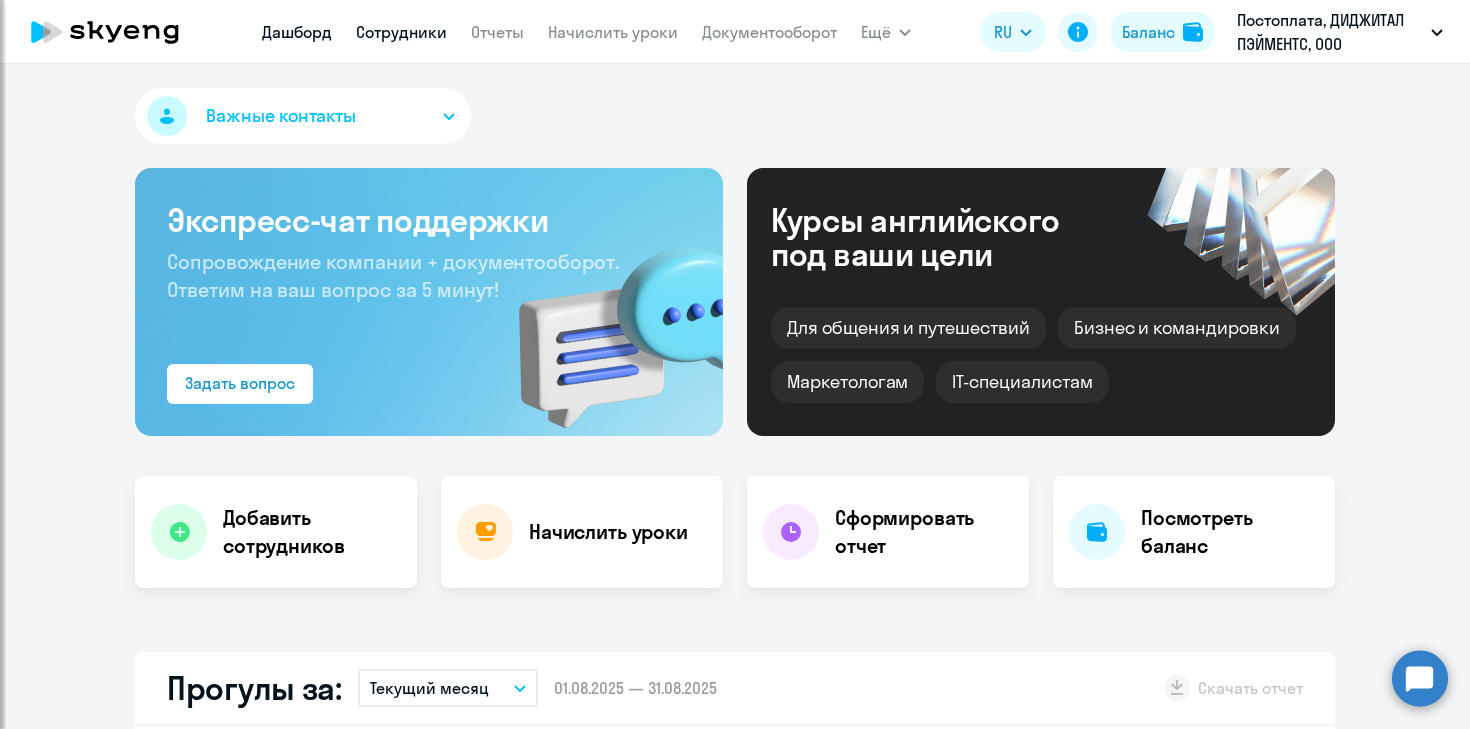 click on "Сотрудники" at bounding box center (401, 32) 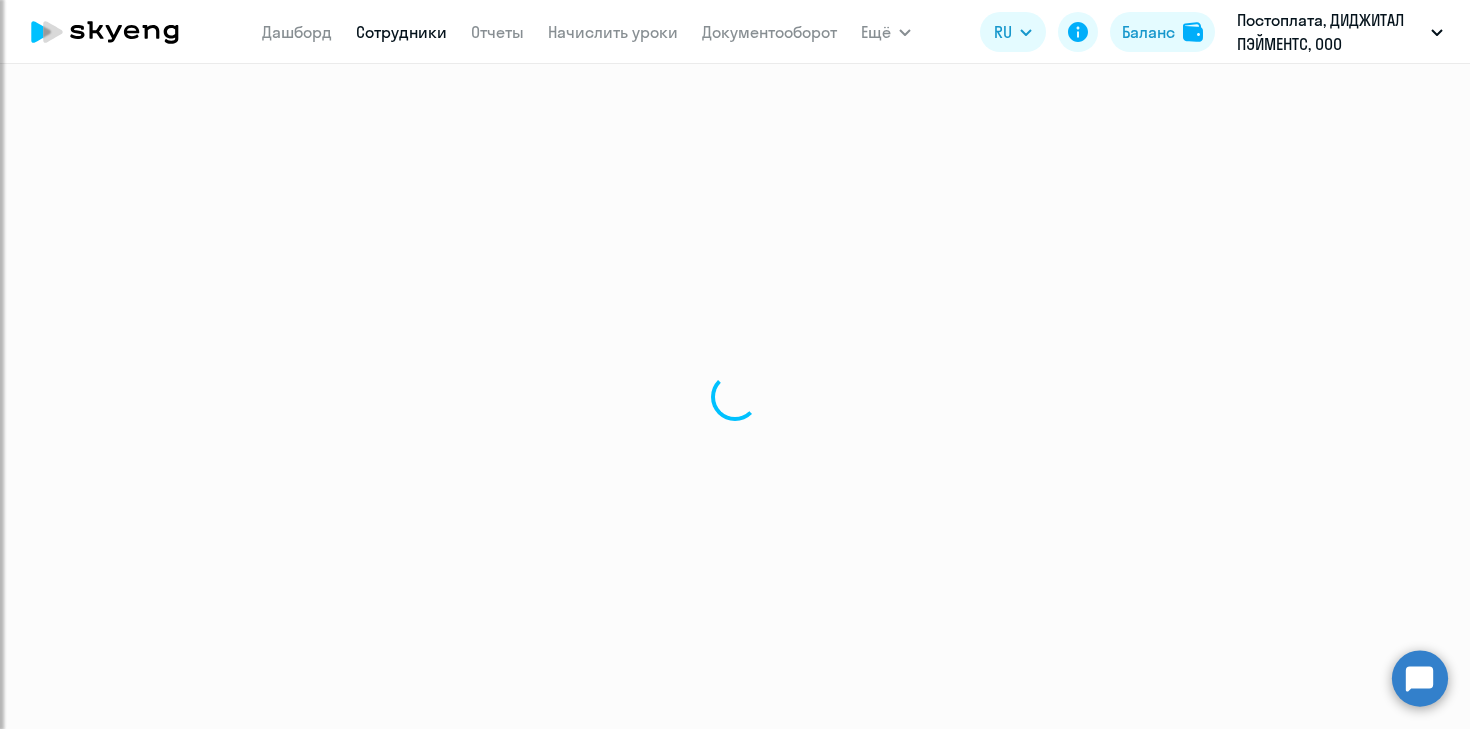 select on "30" 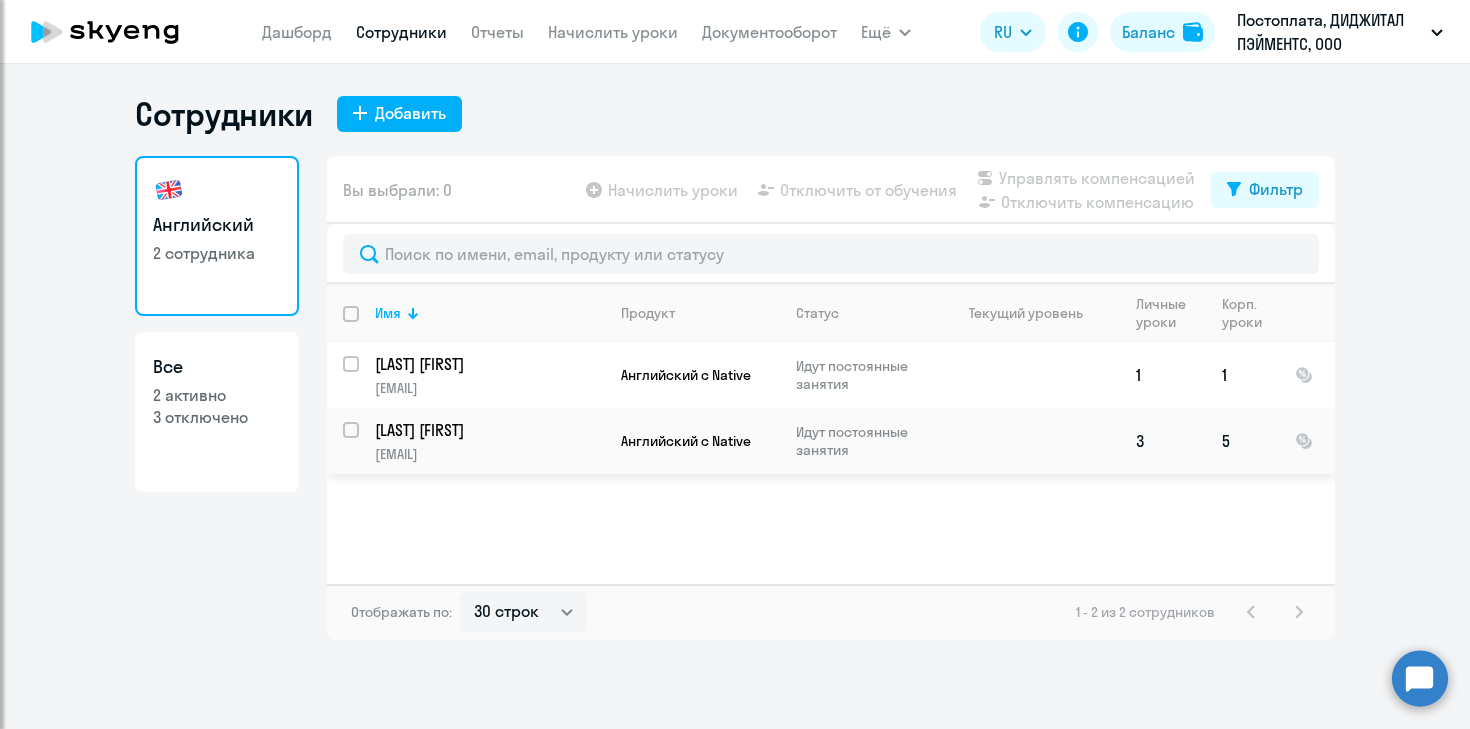 click on "Английский с Native" 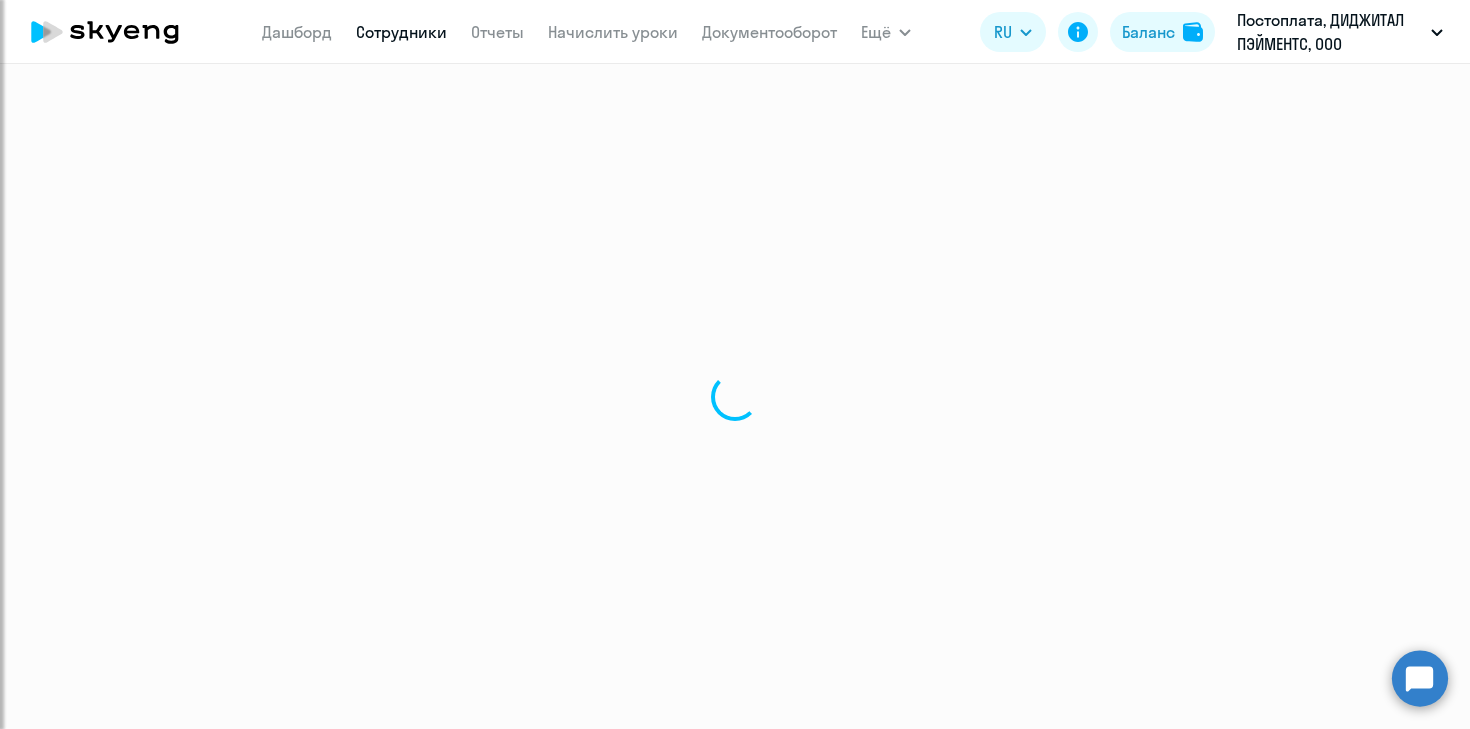 select on "english" 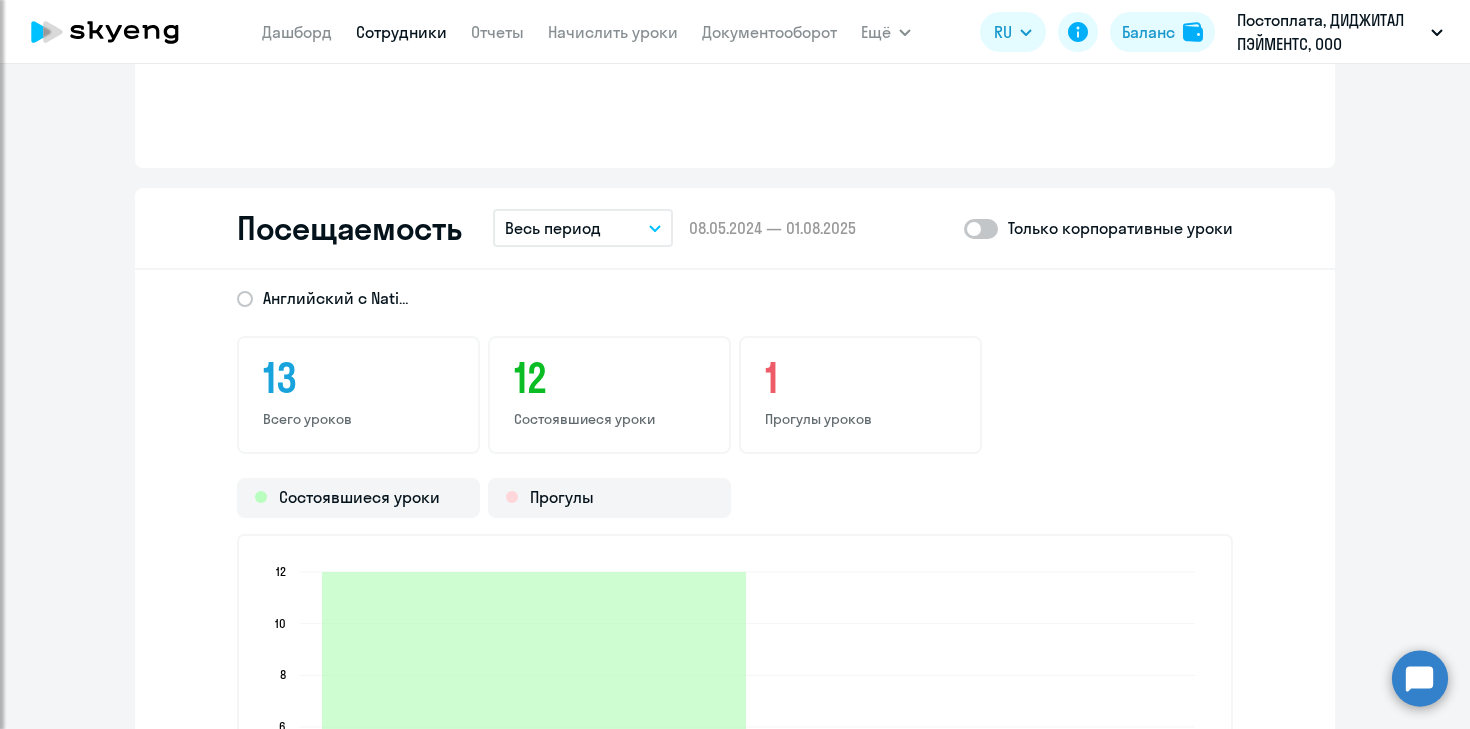 scroll, scrollTop: 2020, scrollLeft: 0, axis: vertical 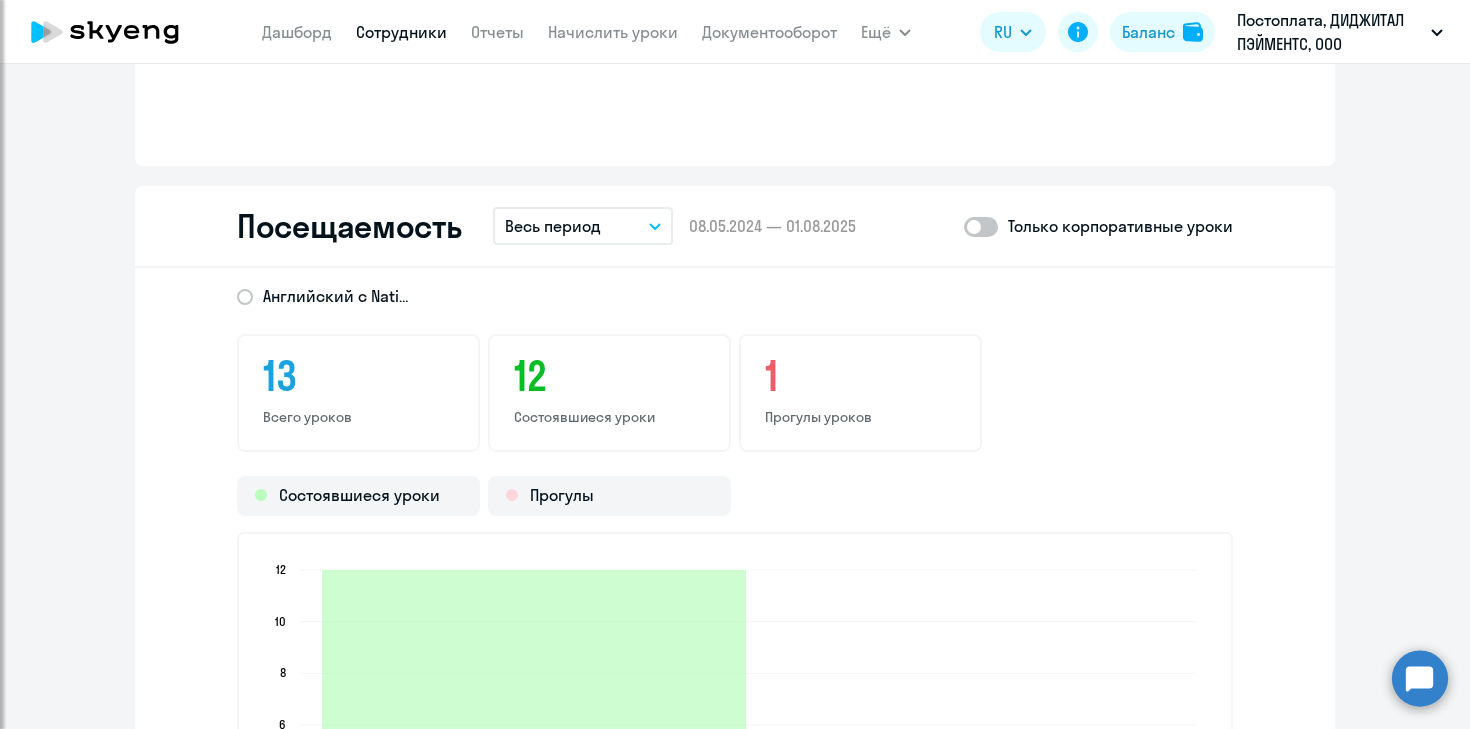 click 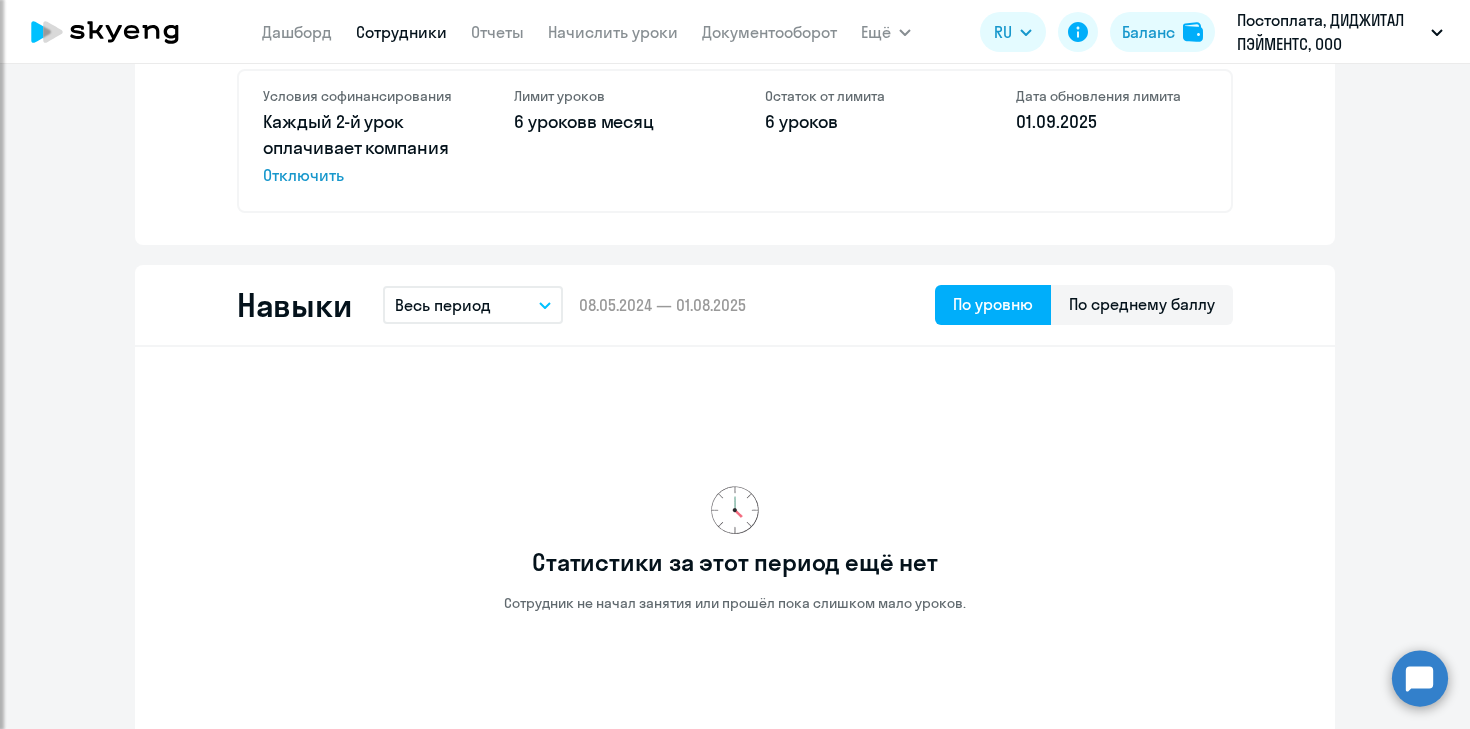 scroll, scrollTop: 867, scrollLeft: 0, axis: vertical 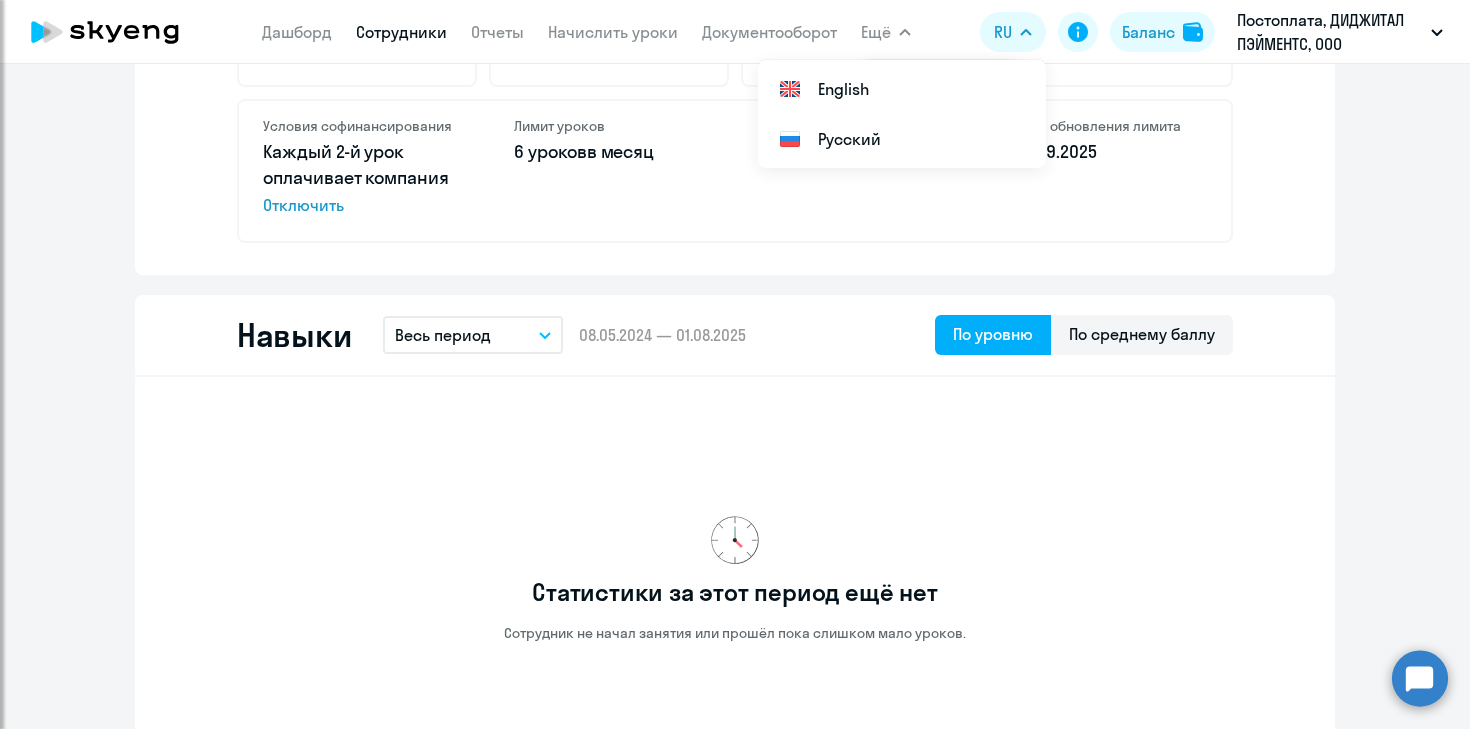 click on "Сотрудники" at bounding box center [401, 32] 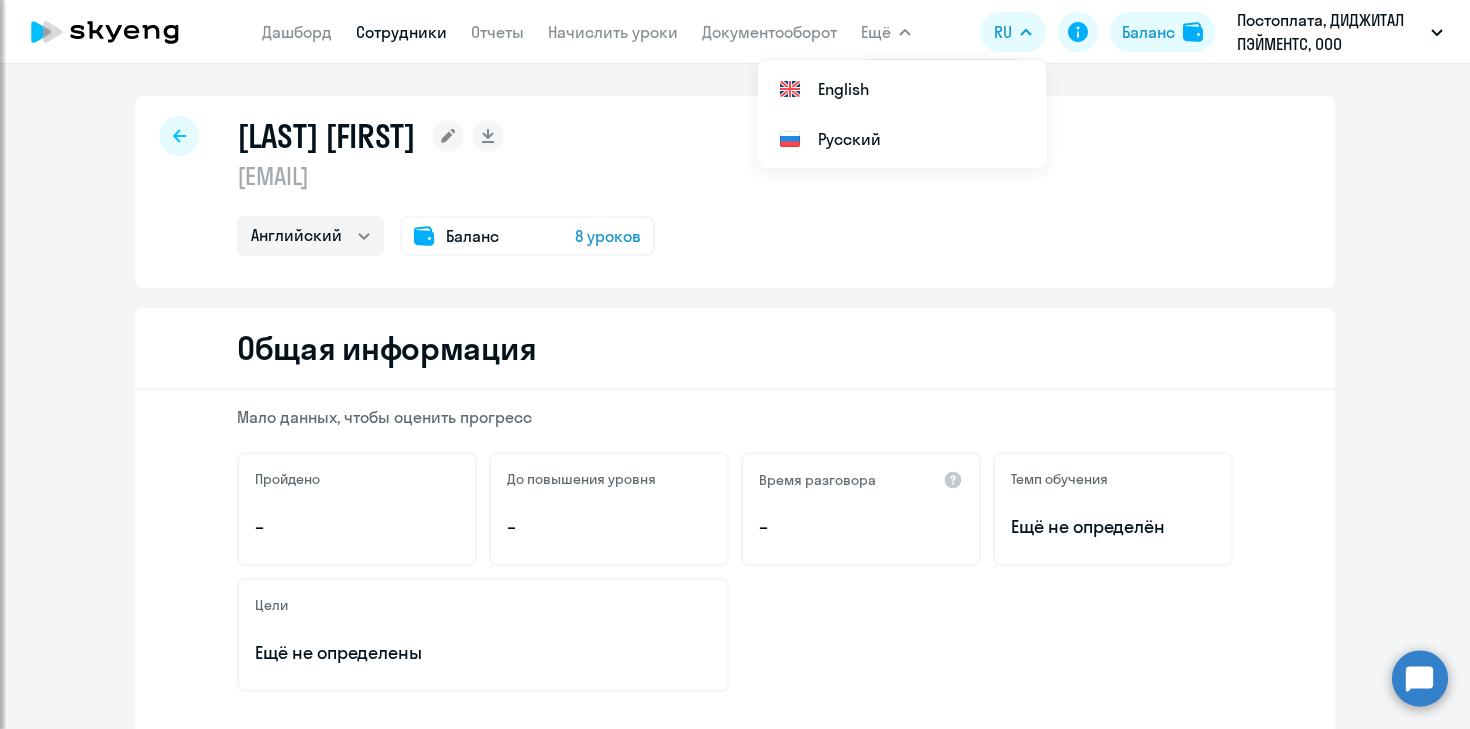 select on "30" 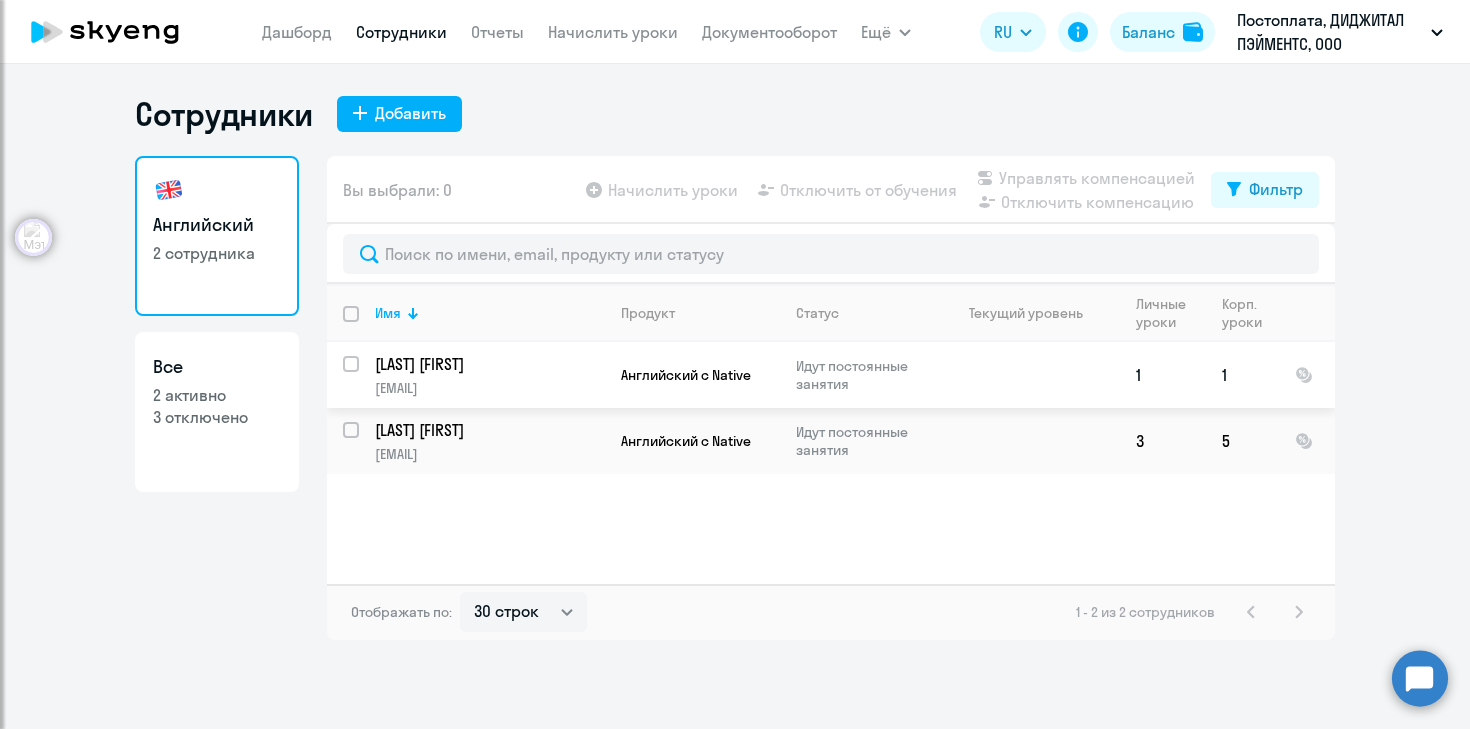 click on "[EMAIL]" 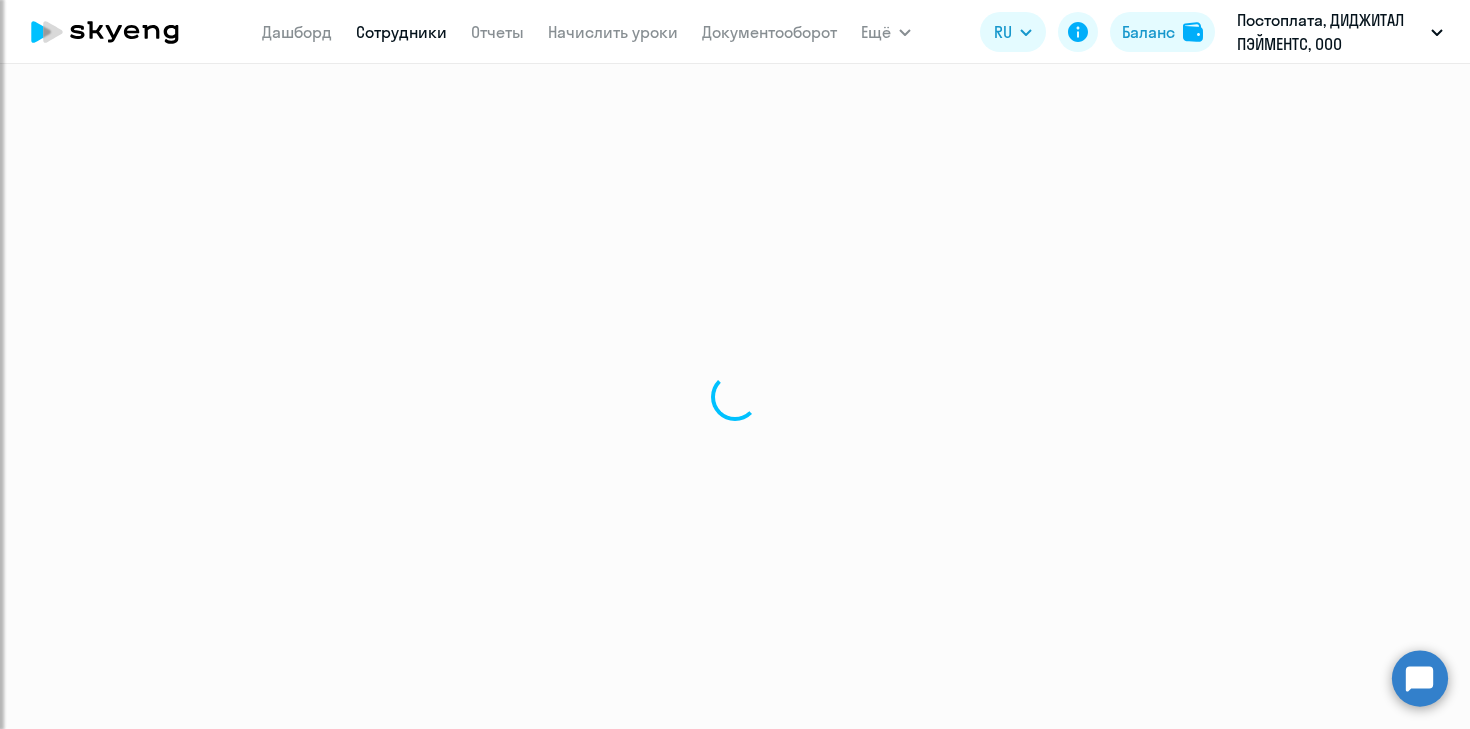 select on "english" 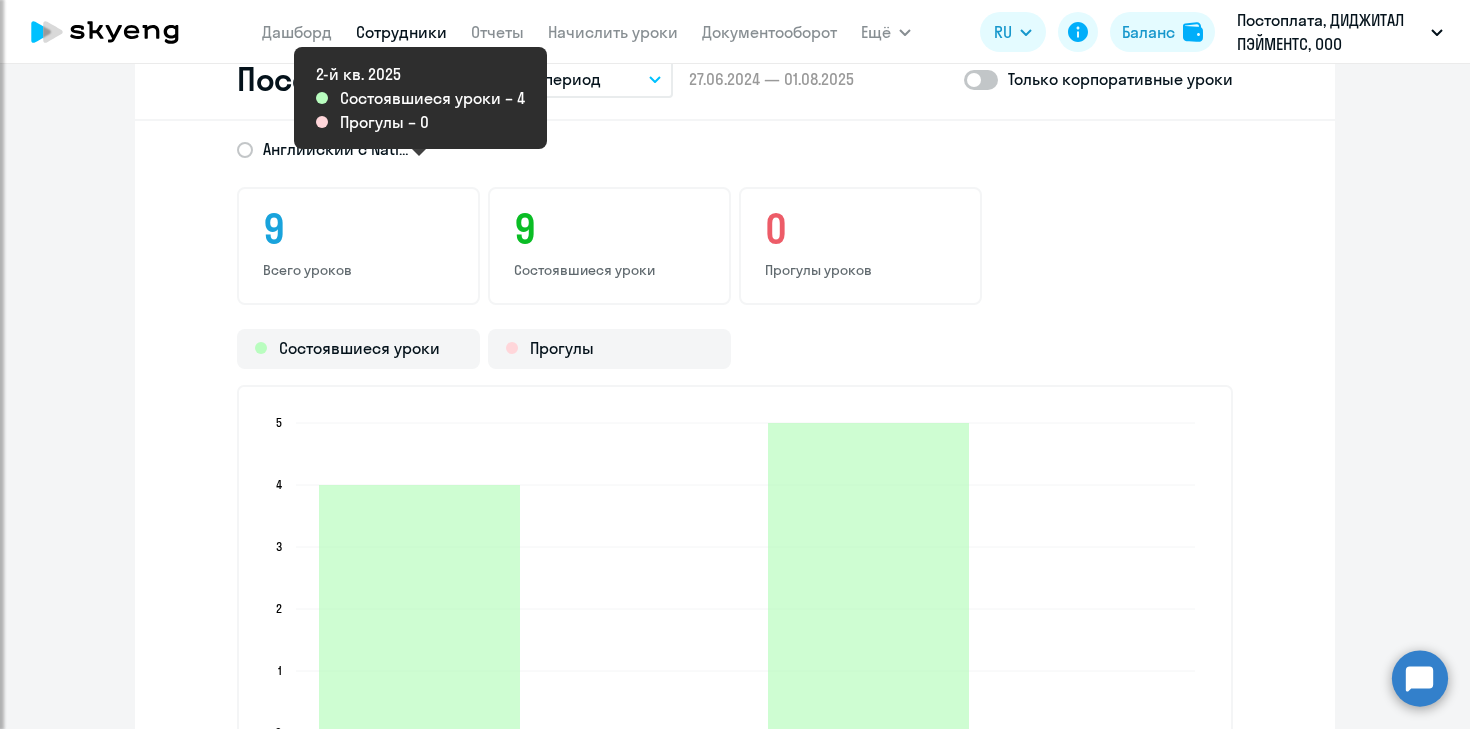 scroll, scrollTop: 2164, scrollLeft: 0, axis: vertical 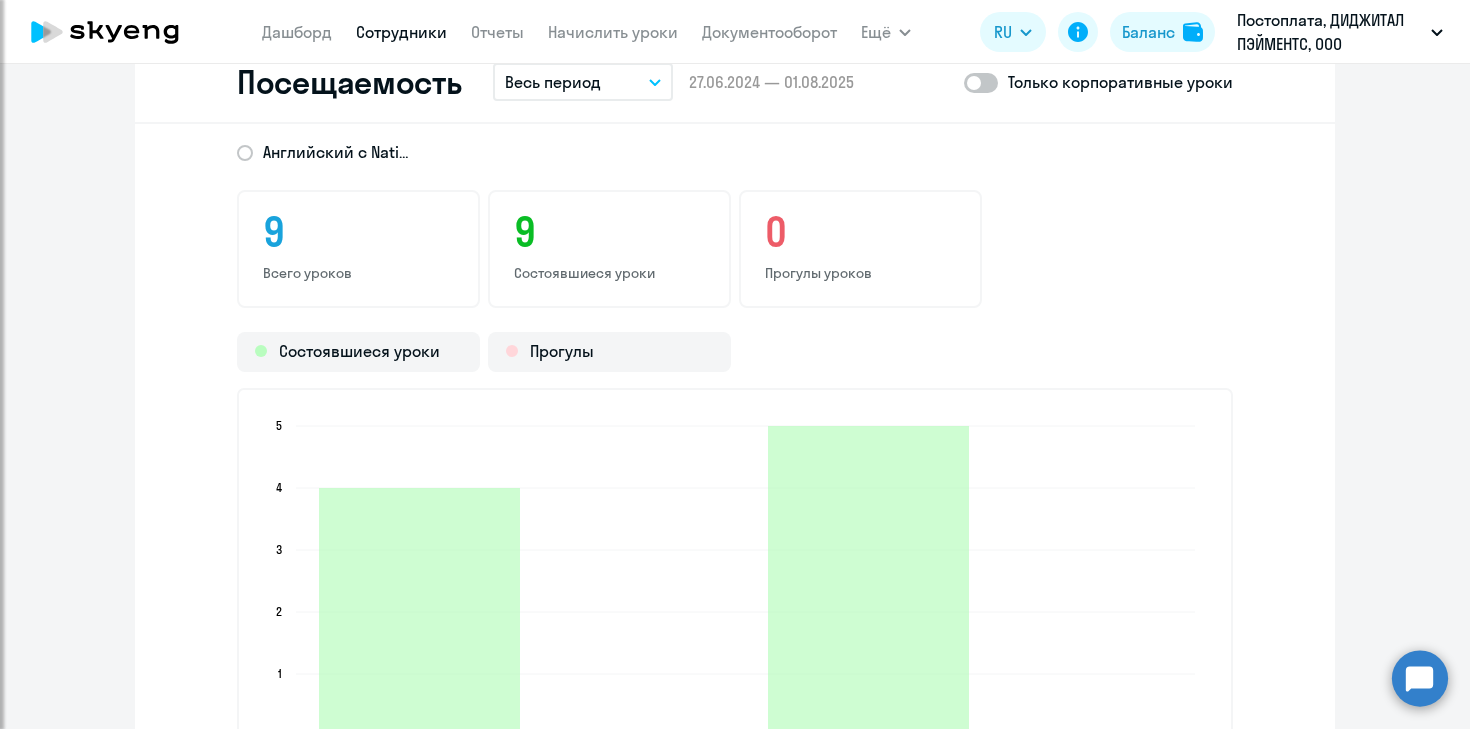 click 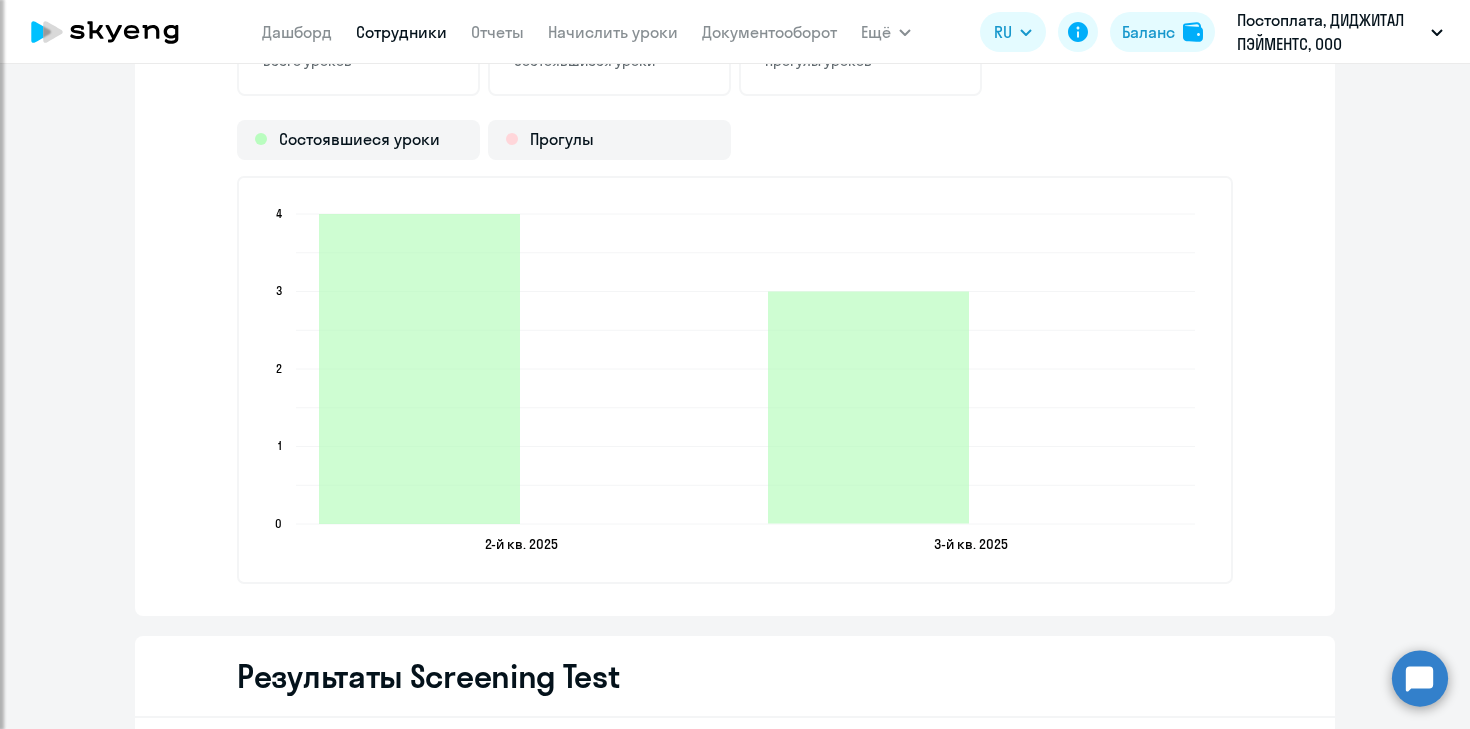 scroll, scrollTop: 2472, scrollLeft: 0, axis: vertical 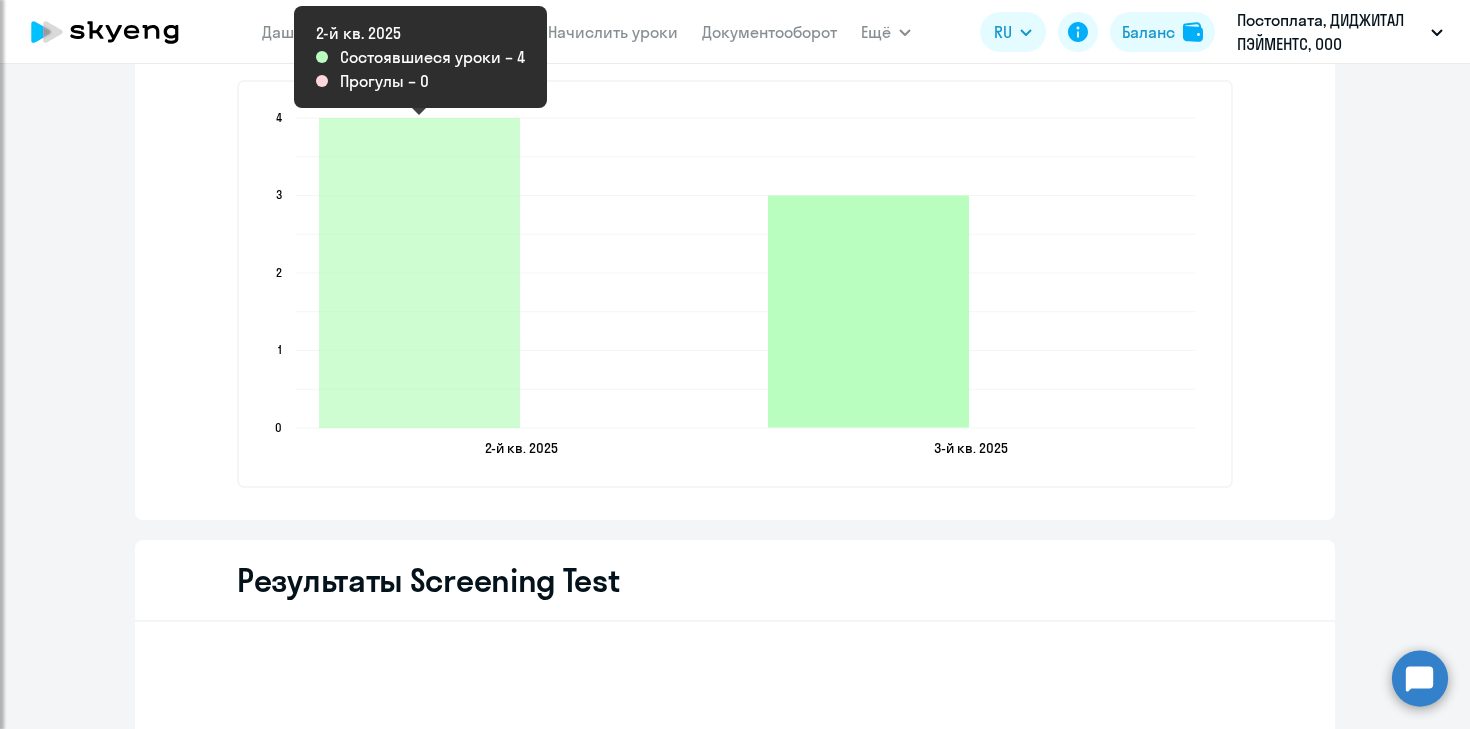 click 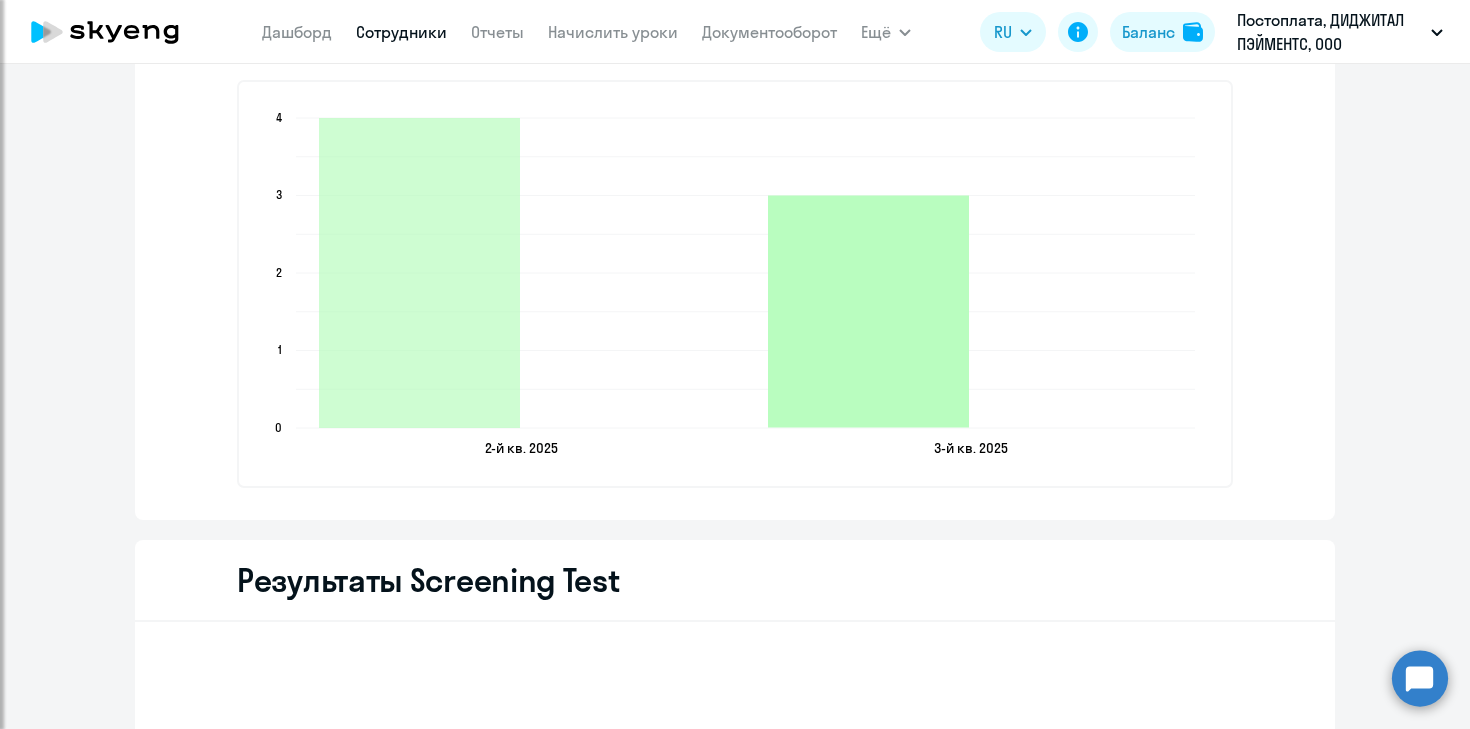 click 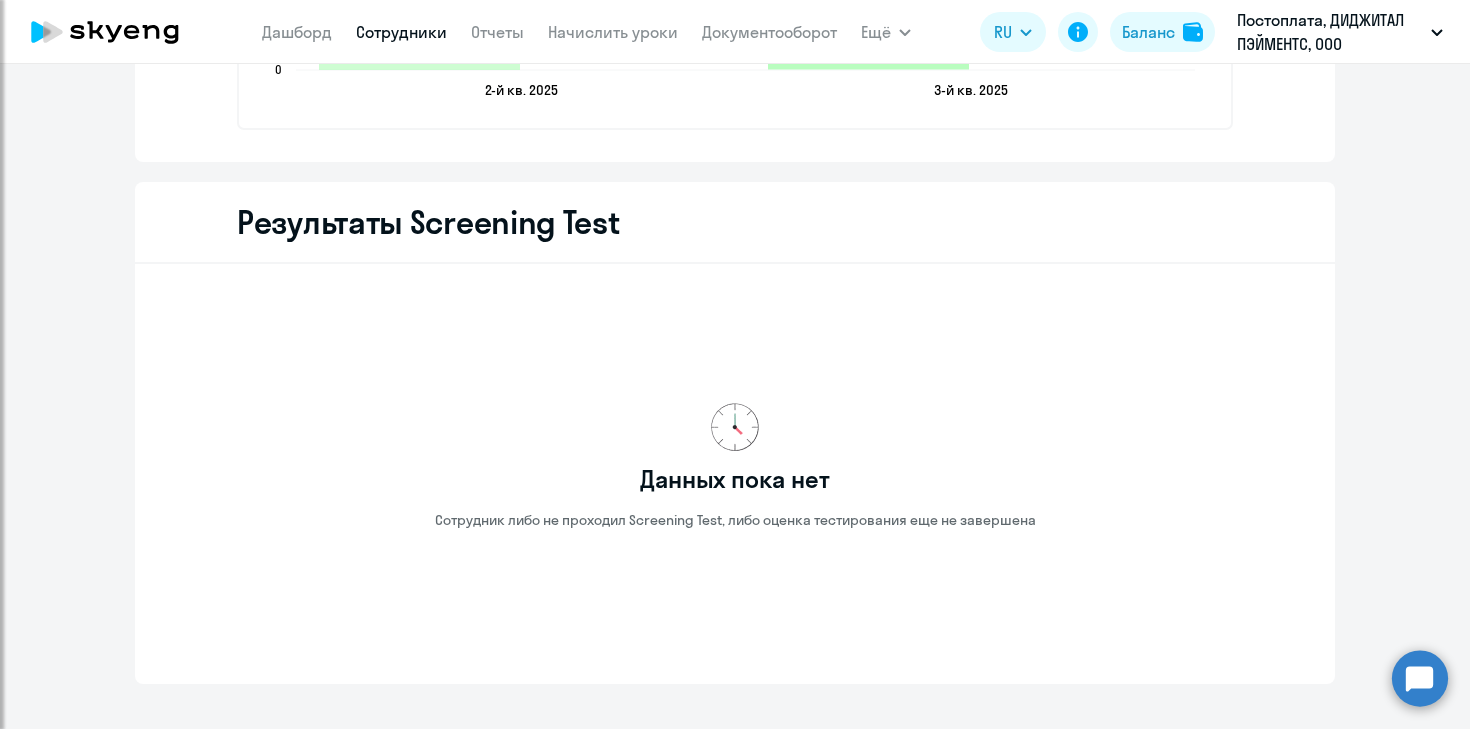 scroll, scrollTop: 2931, scrollLeft: 0, axis: vertical 